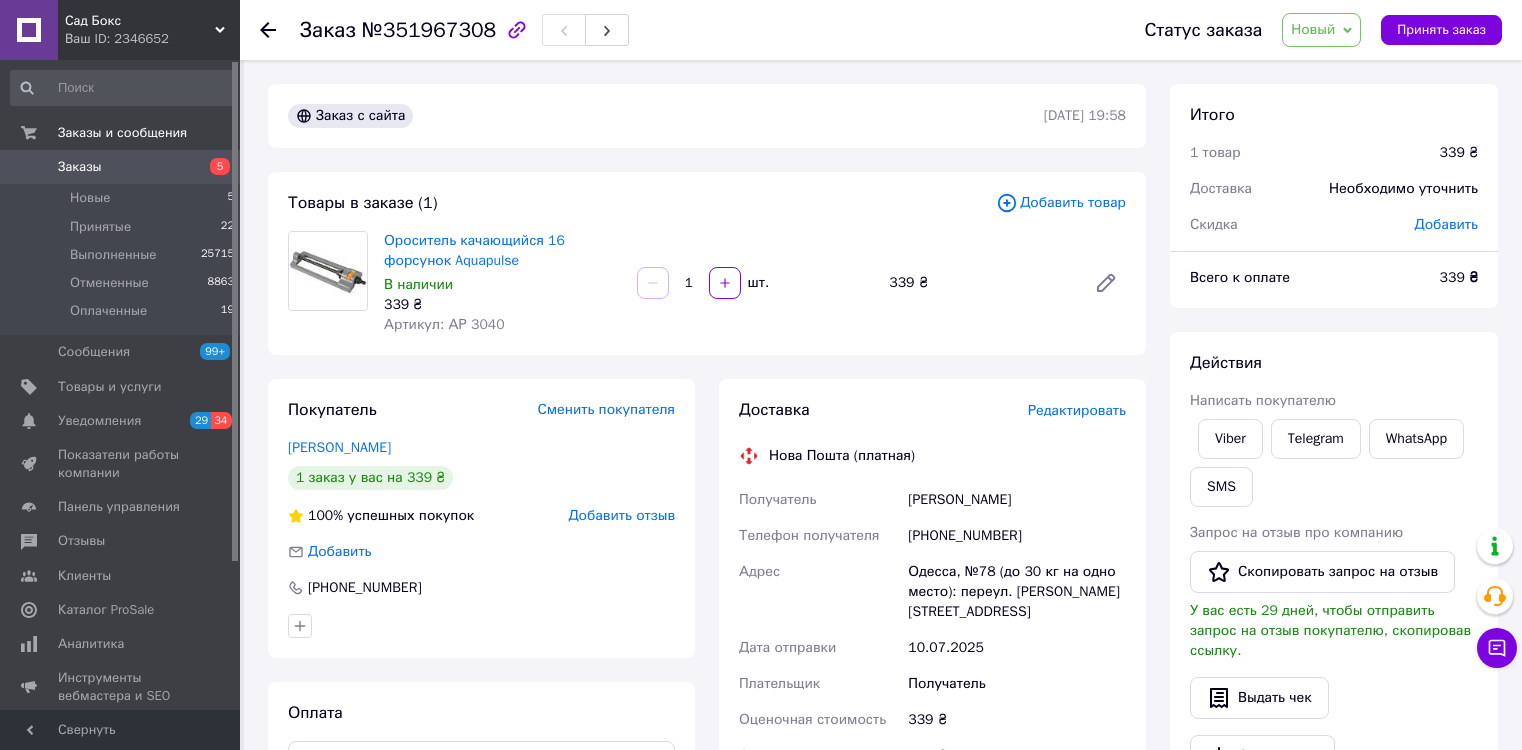 scroll, scrollTop: 128, scrollLeft: 0, axis: vertical 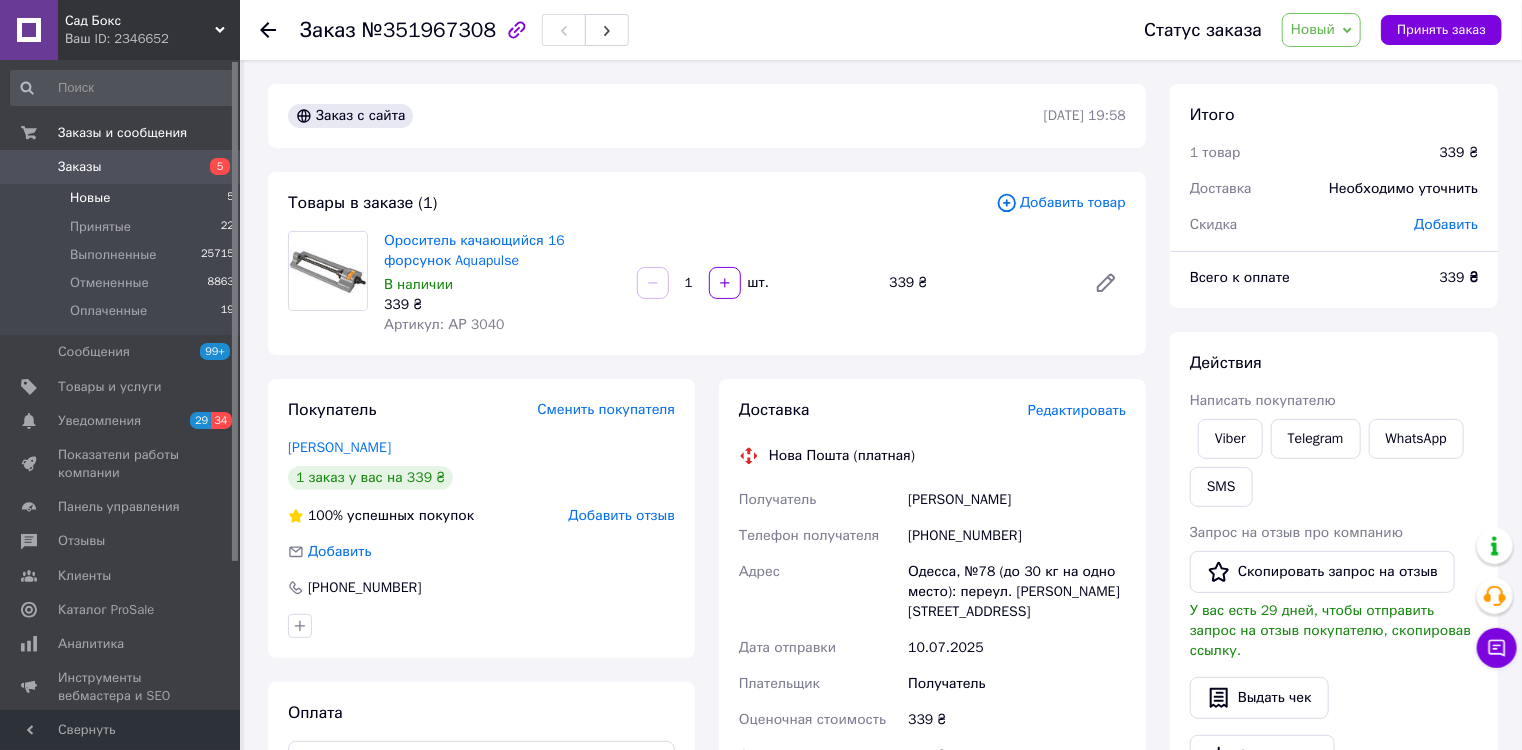 click on "Новые" at bounding box center (90, 198) 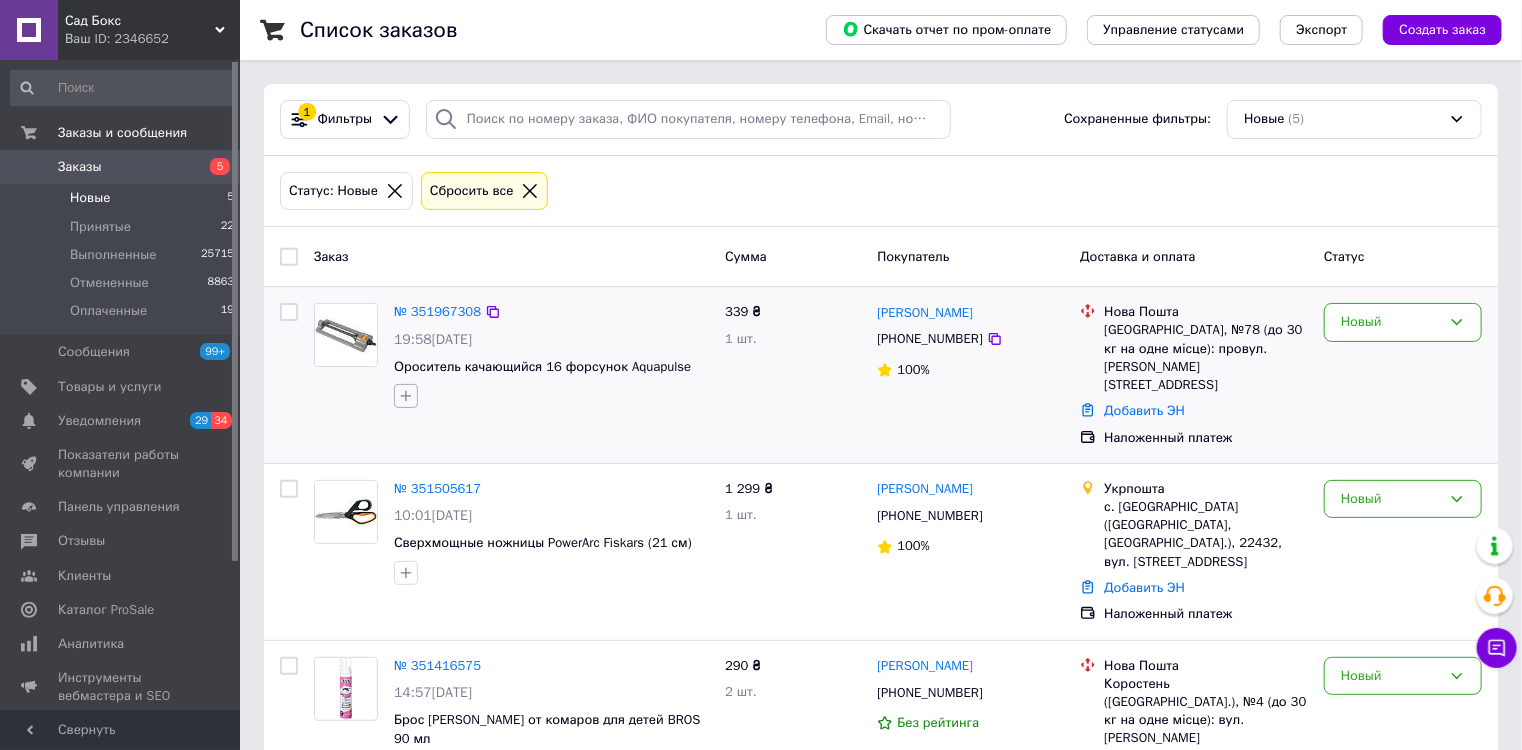 click 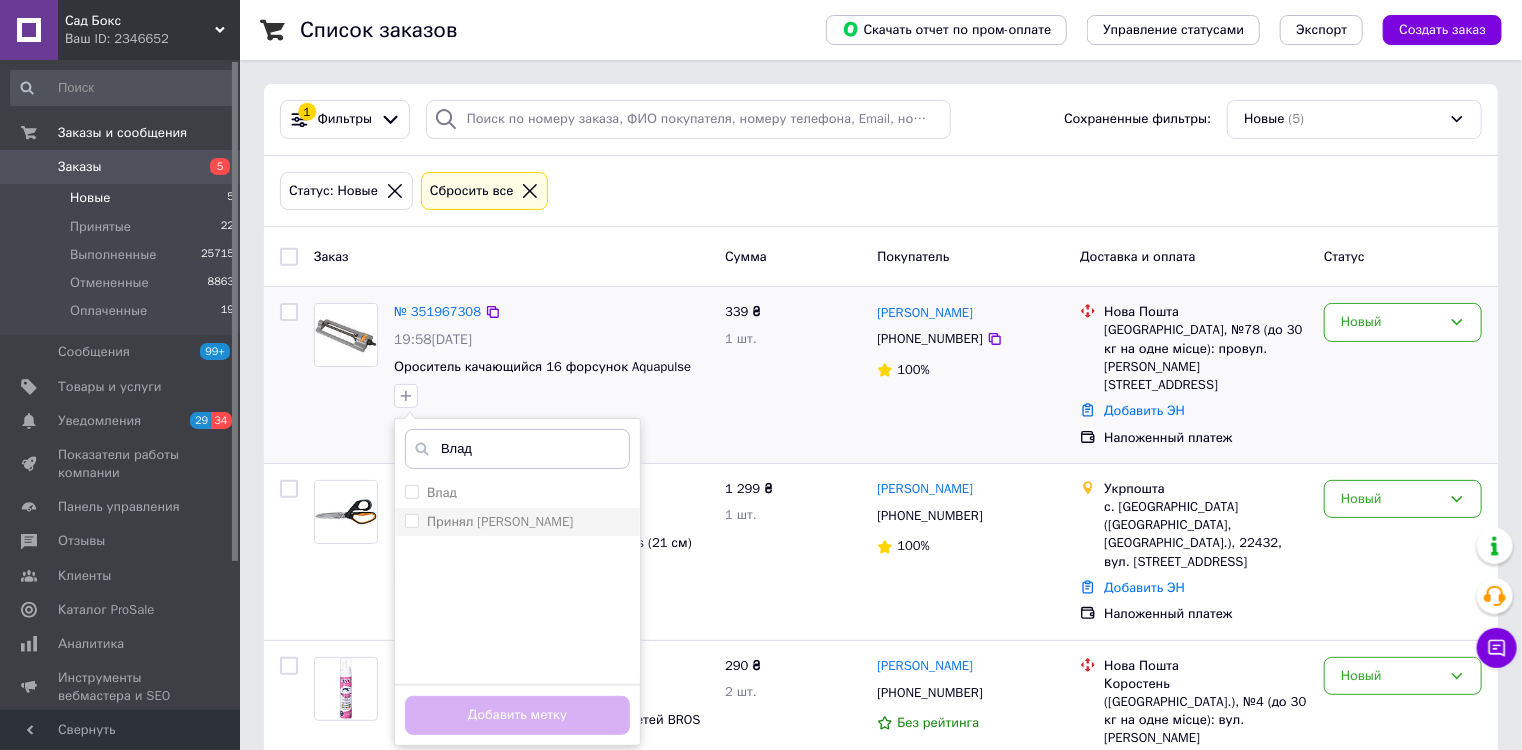 type on "Влад" 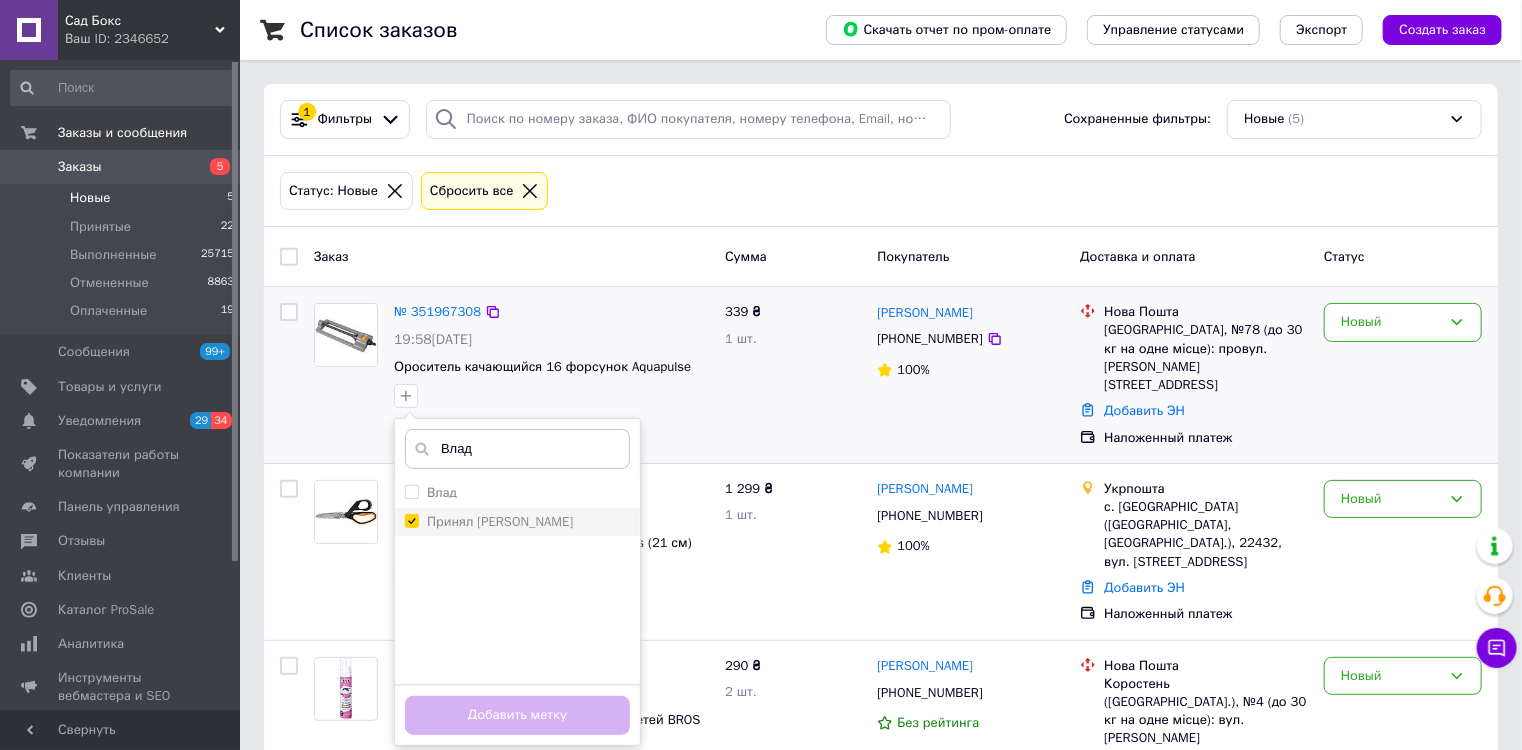 checkbox on "true" 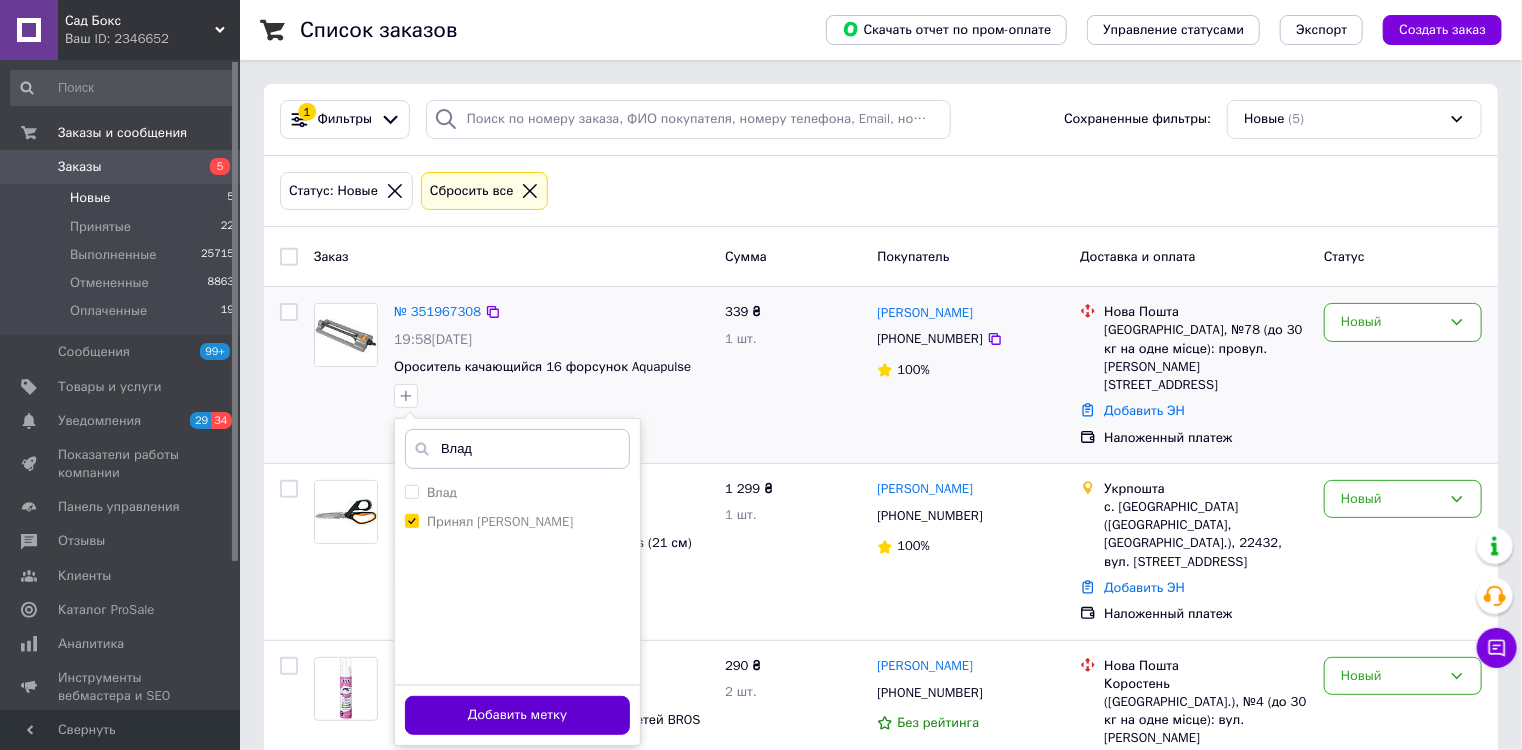 click on "Добавить метку" at bounding box center (517, 715) 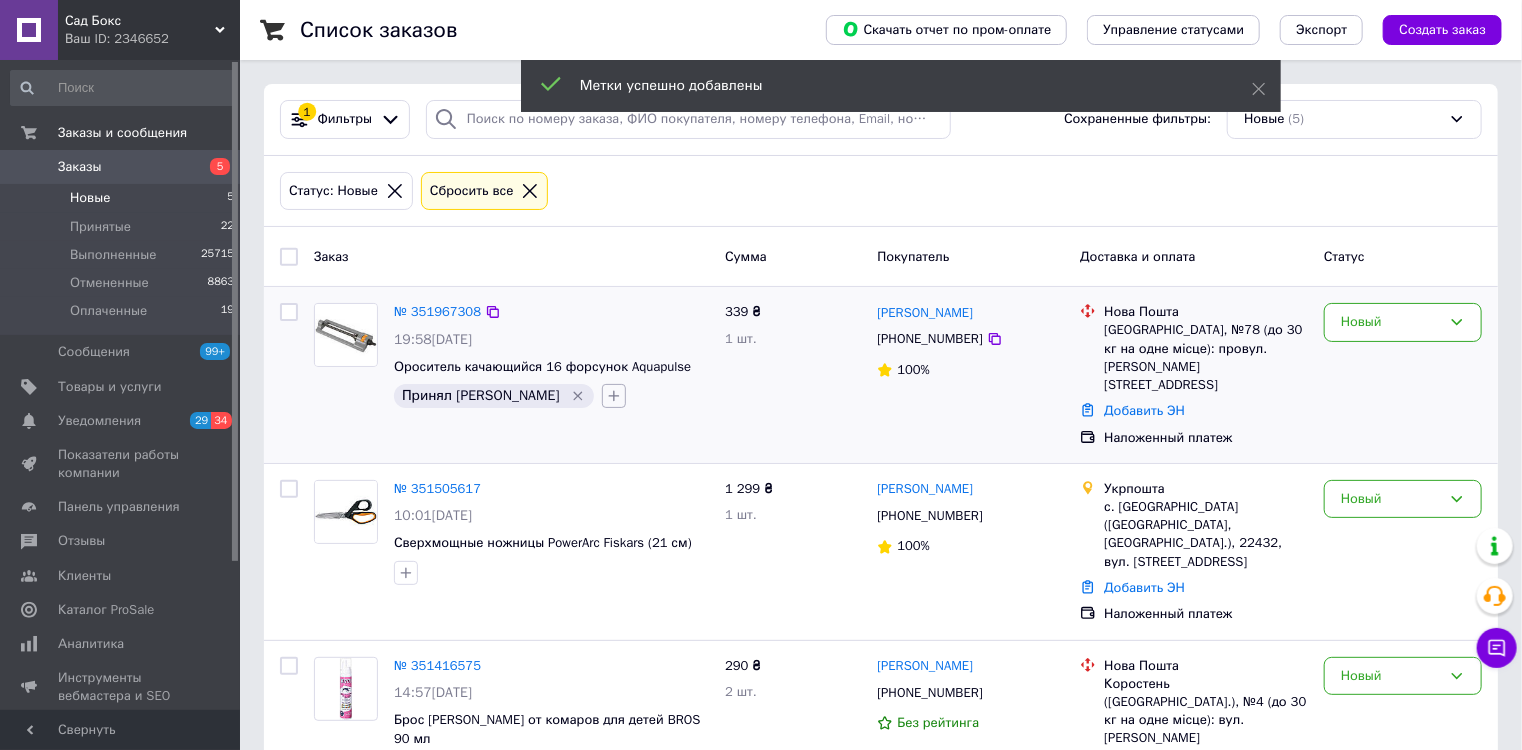 click 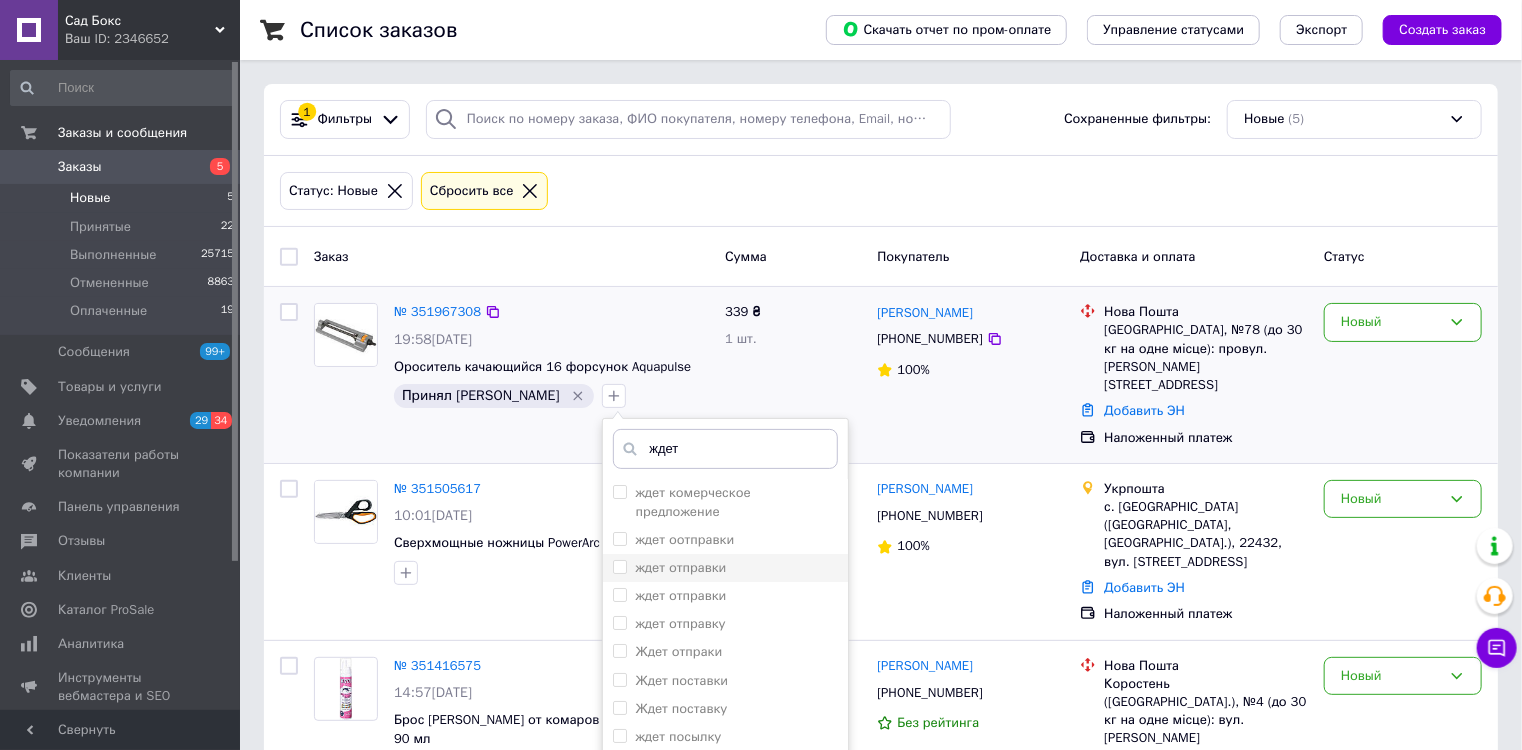 type on "ждет" 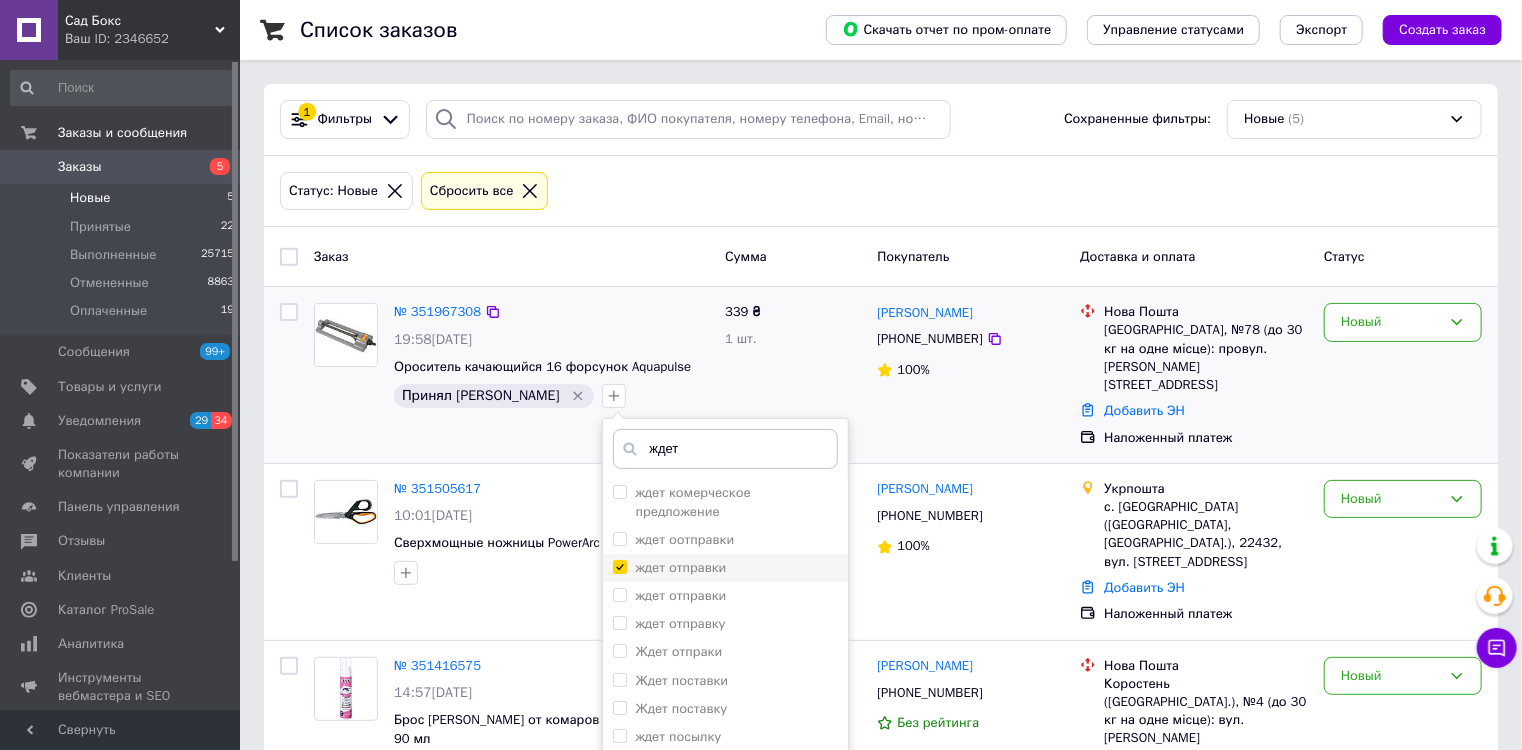 checkbox on "true" 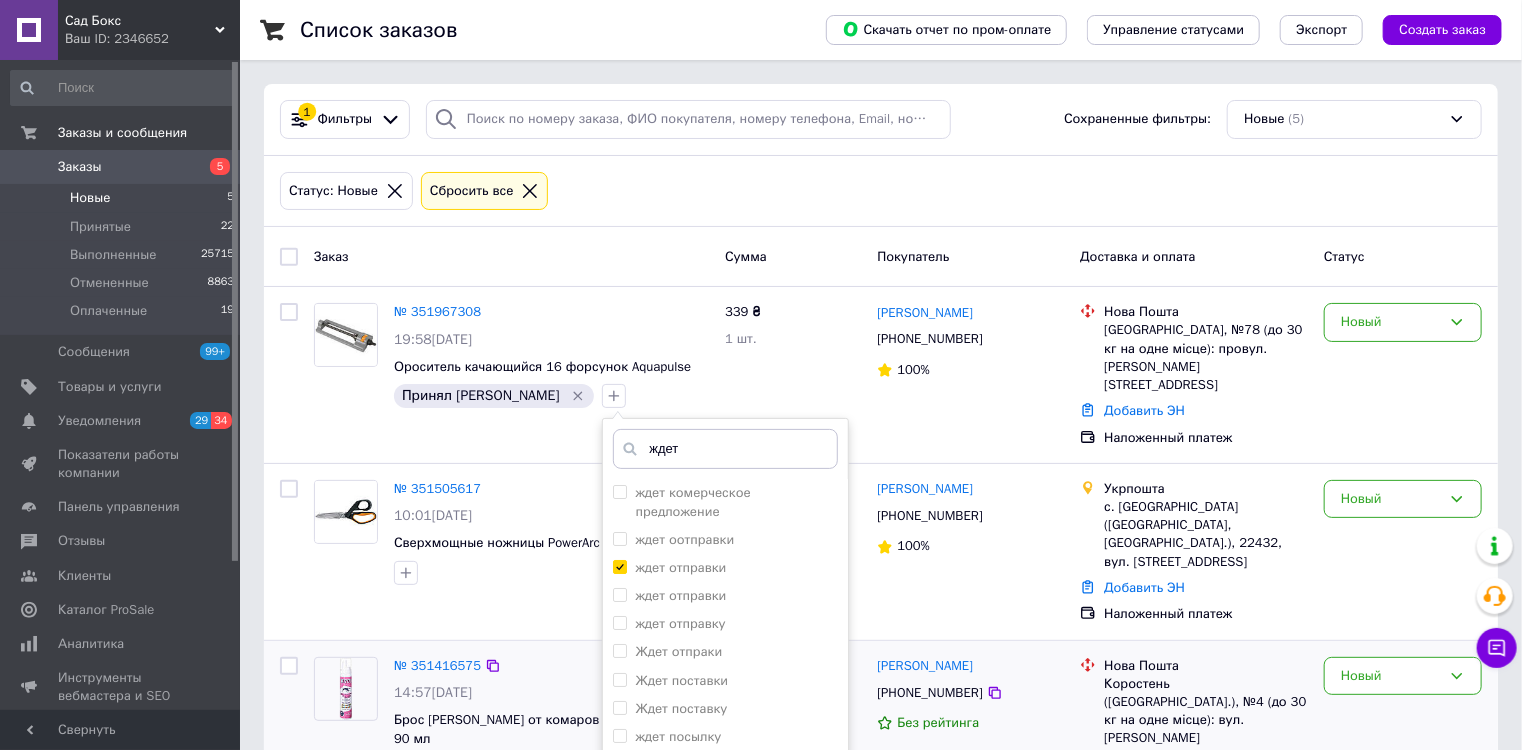 scroll, scrollTop: 80, scrollLeft: 0, axis: vertical 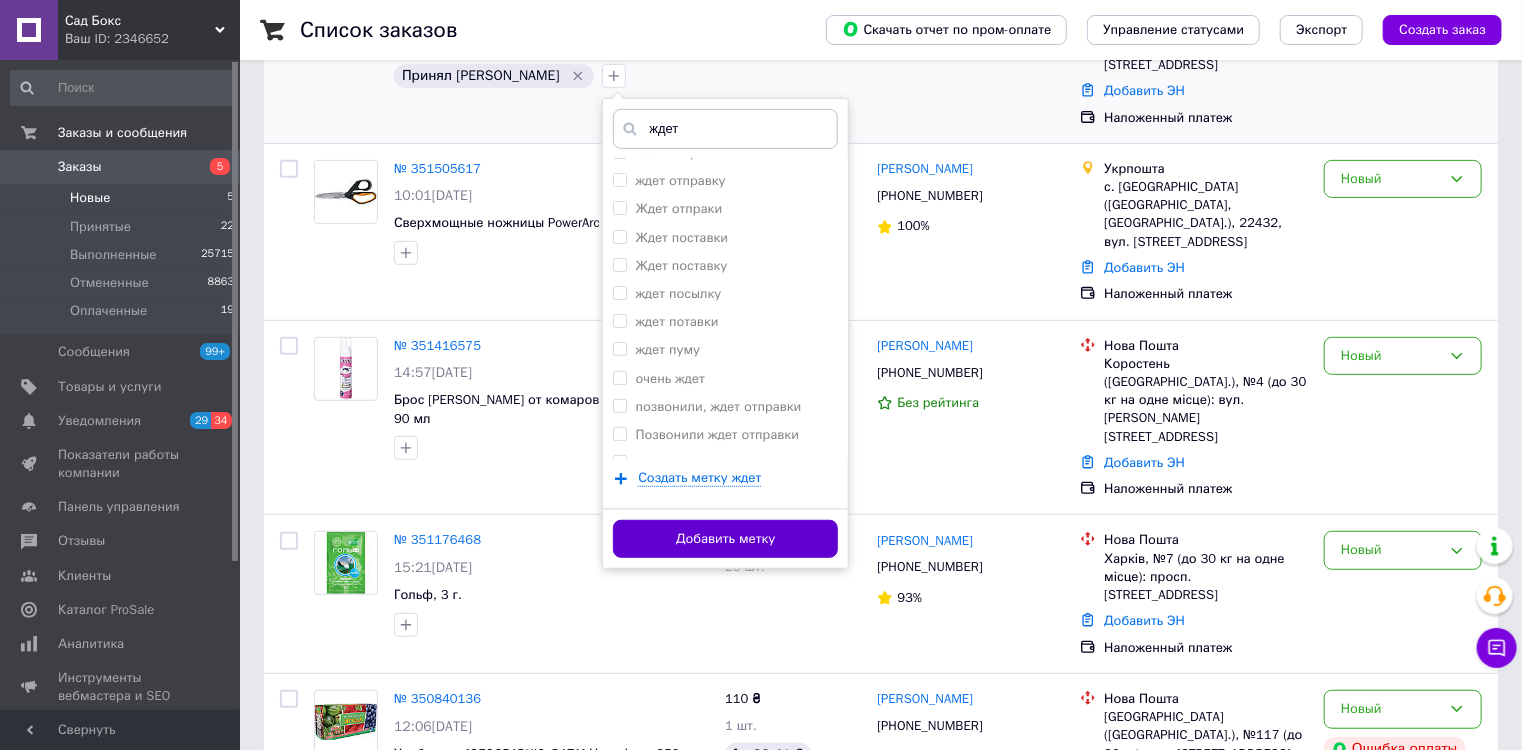 click on "Добавить метку" at bounding box center [725, 539] 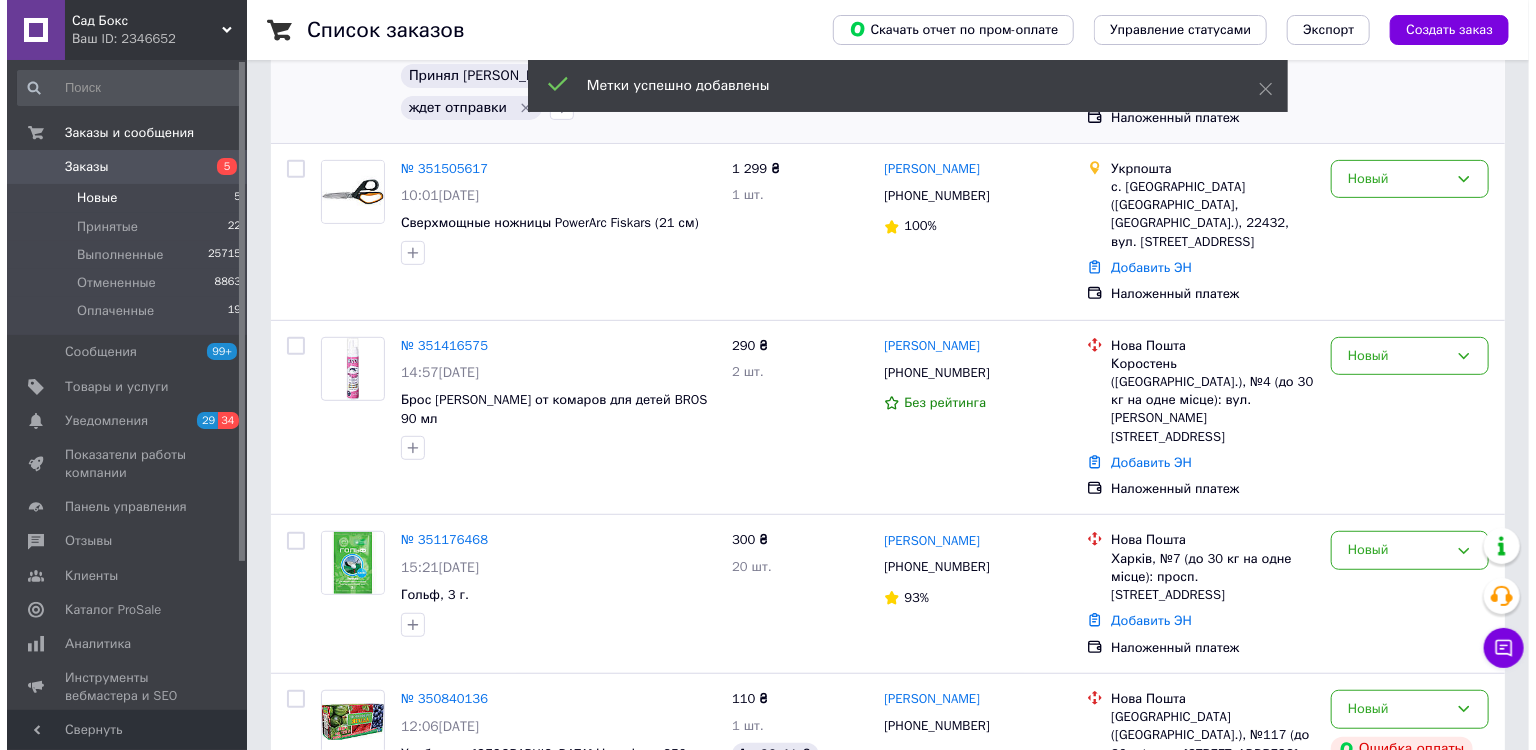scroll, scrollTop: 0, scrollLeft: 0, axis: both 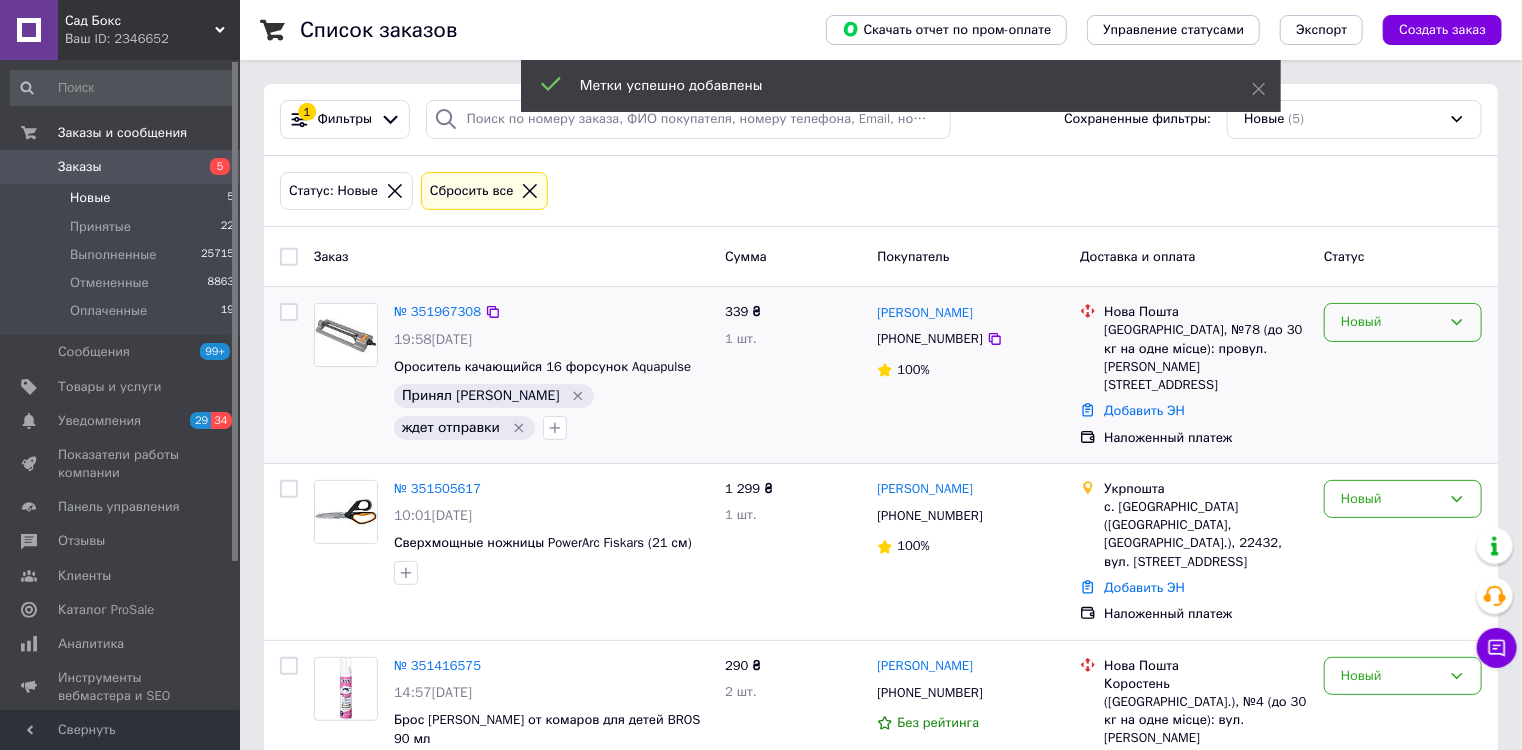 click on "Новый" at bounding box center [1403, 322] 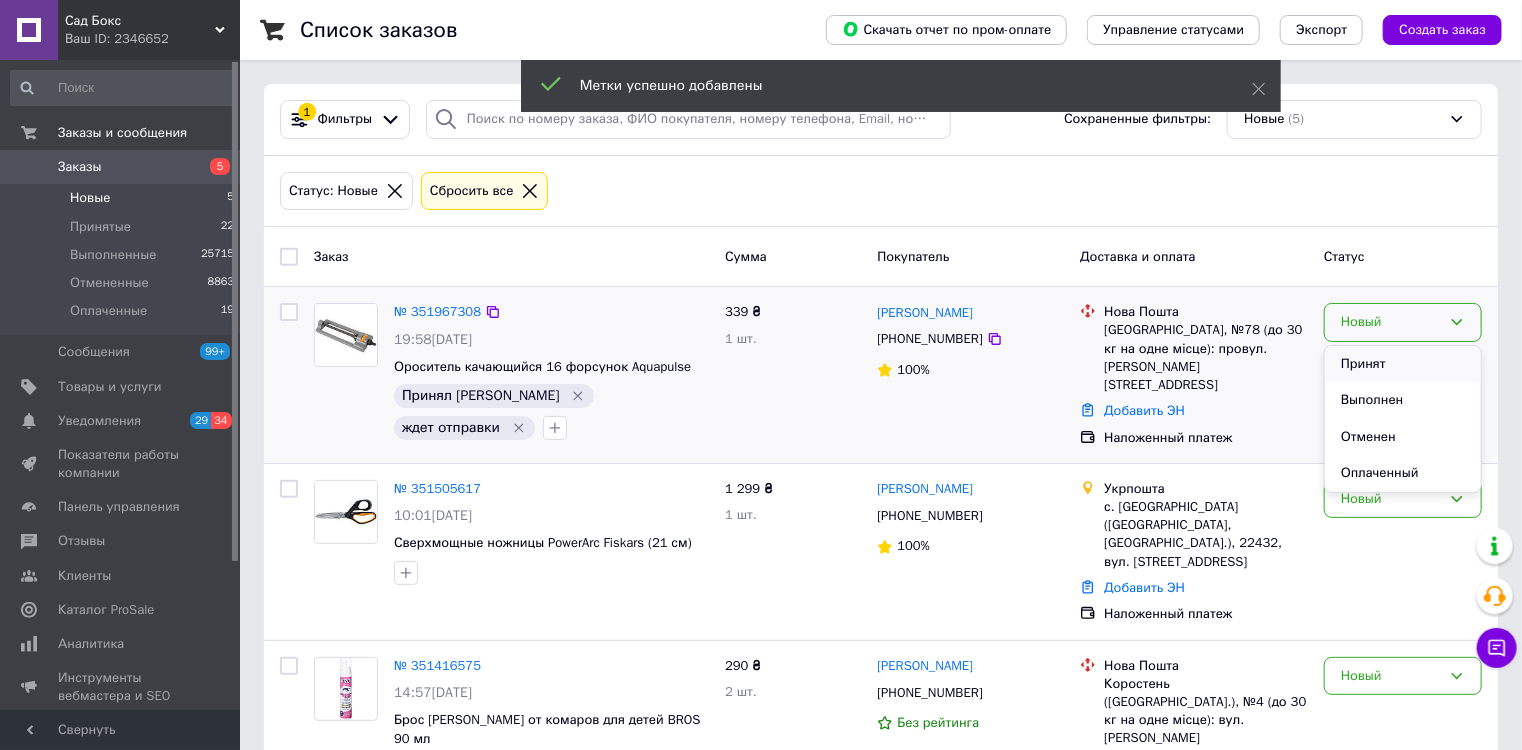 click on "Принят" at bounding box center (1403, 364) 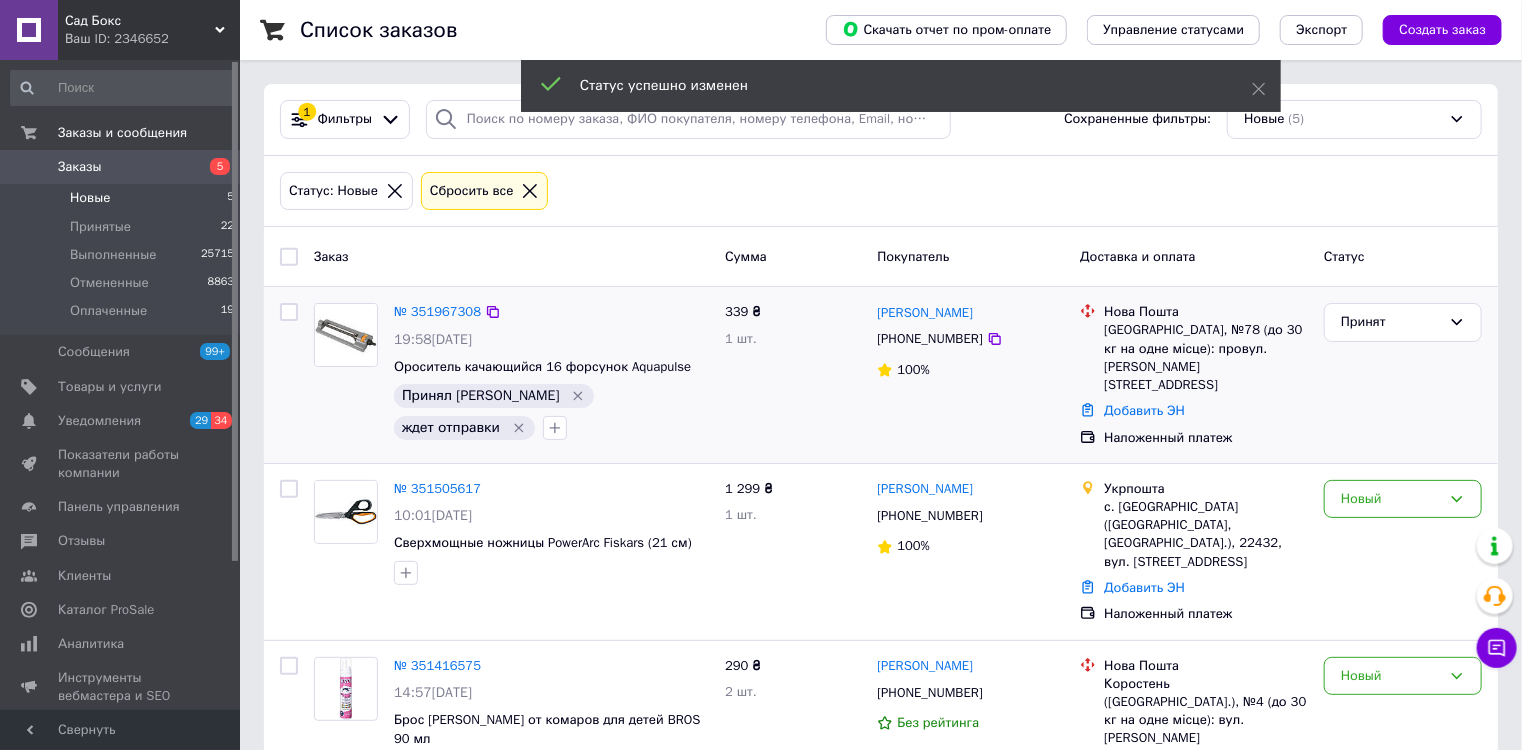 click on "№ 351967308" at bounding box center [437, 311] 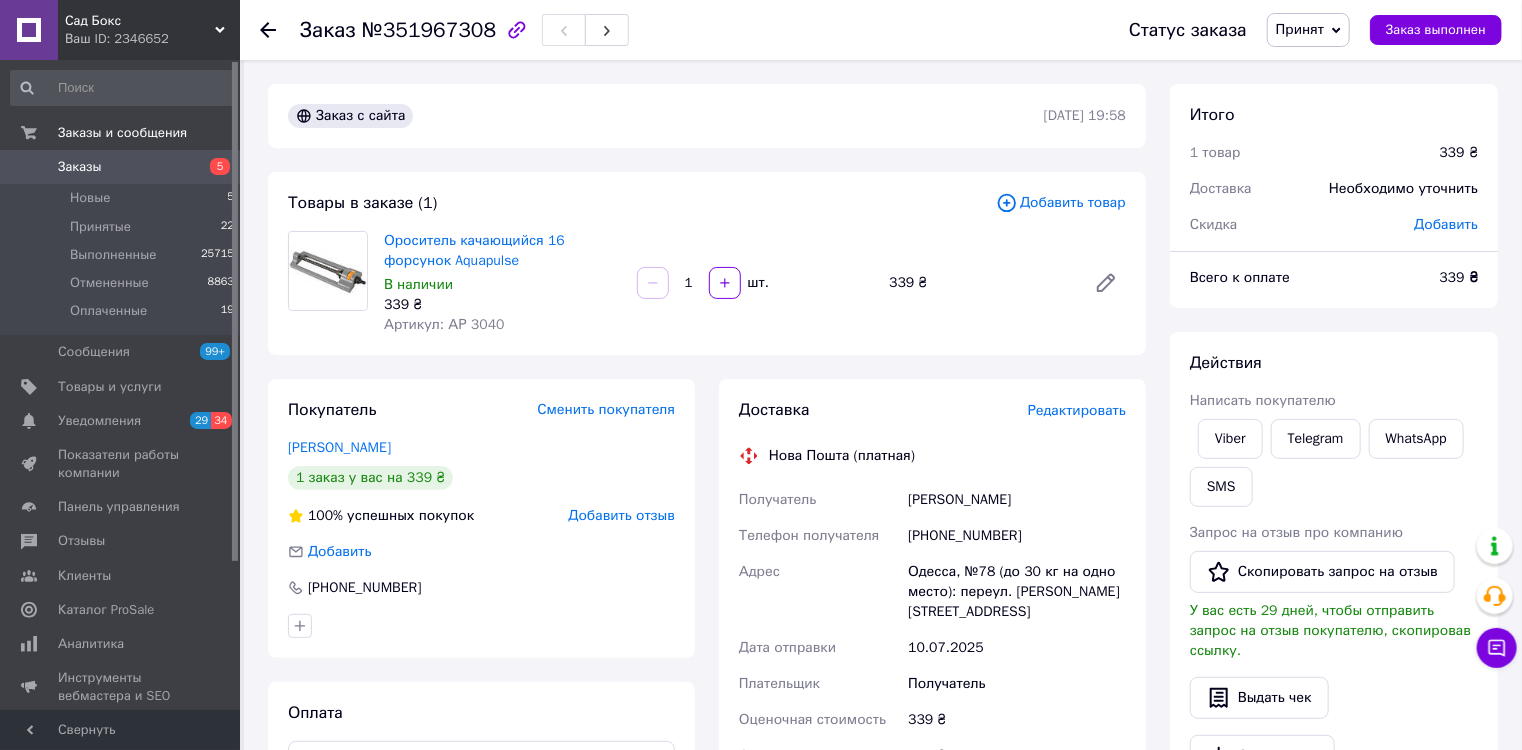 click on "Редактировать" at bounding box center [1077, 410] 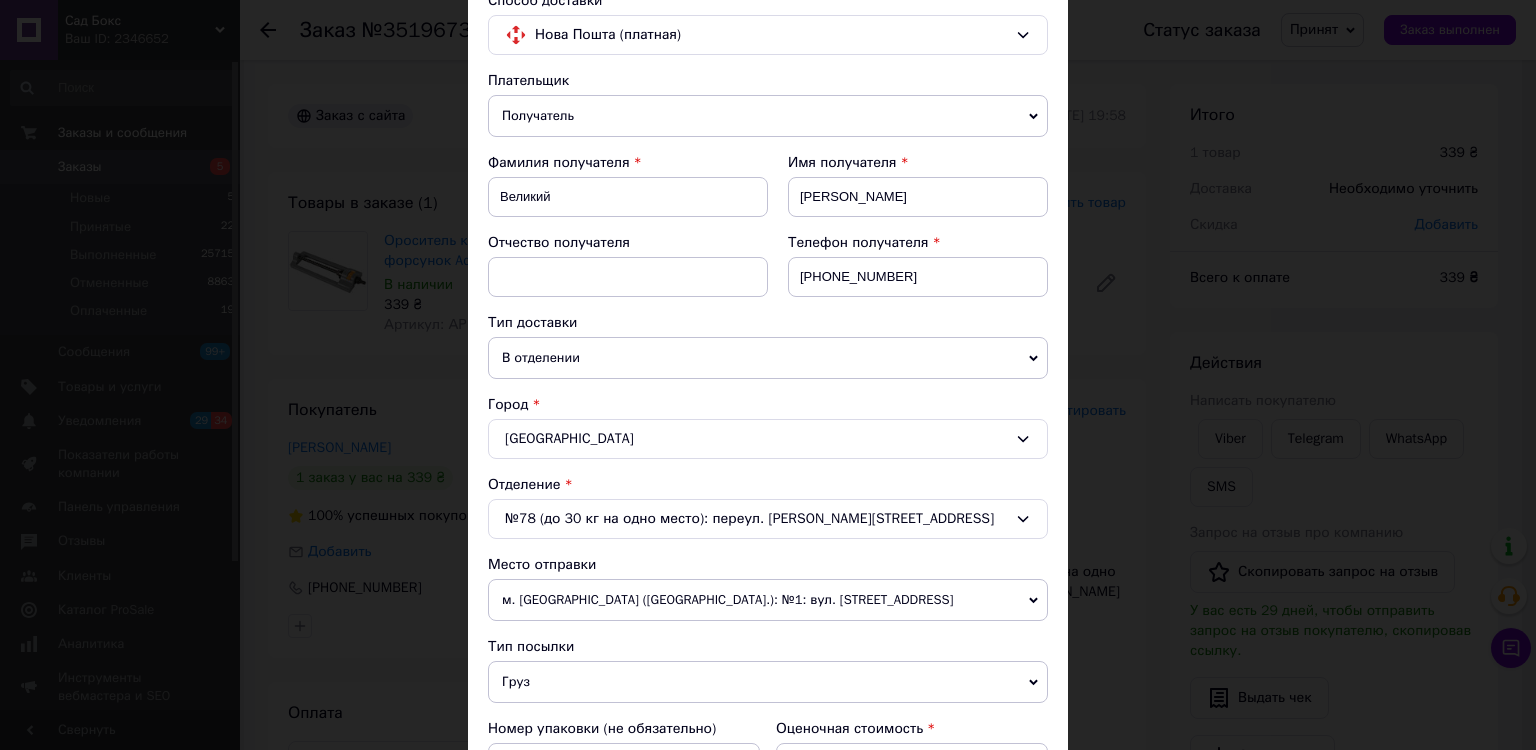 scroll, scrollTop: 320, scrollLeft: 0, axis: vertical 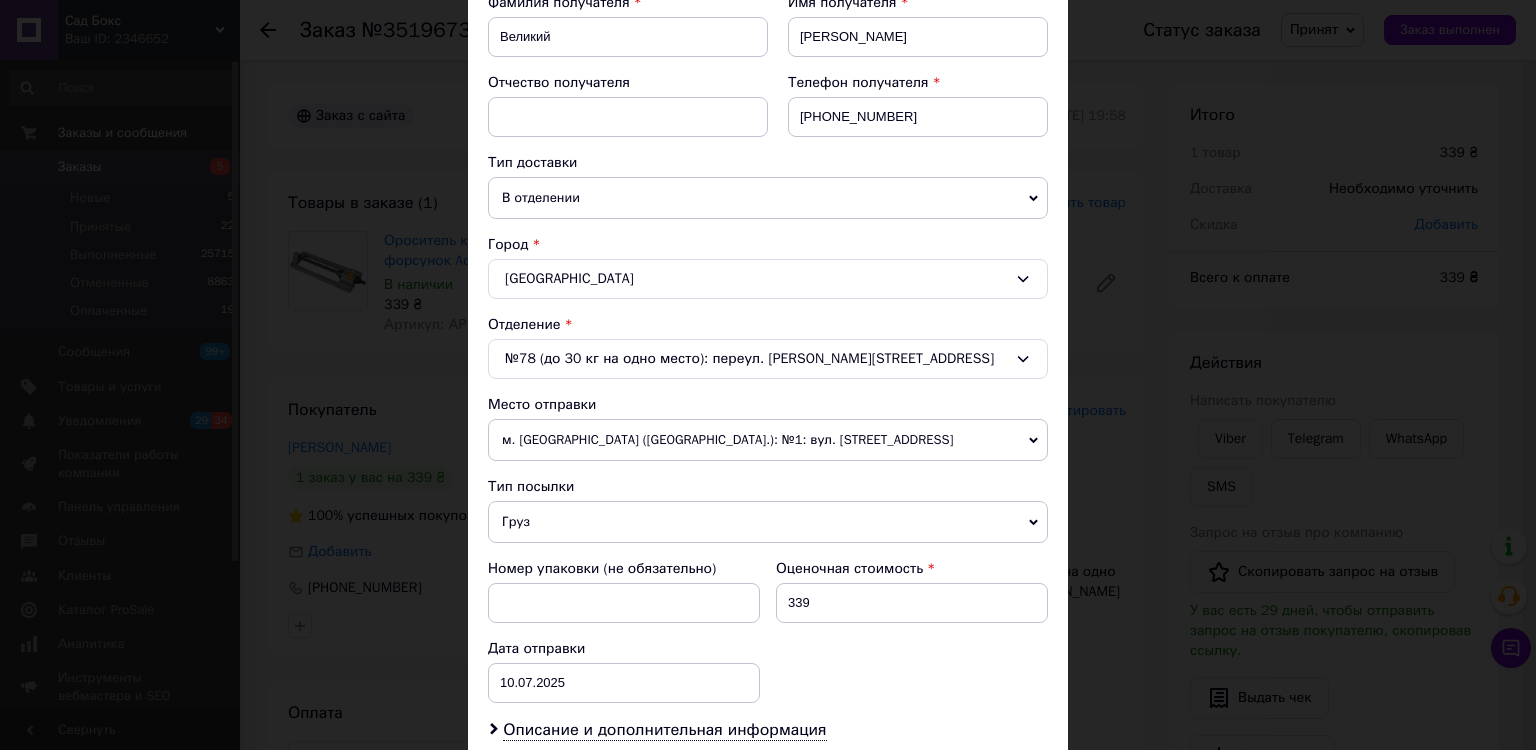 click on "м. [GEOGRAPHIC_DATA] ([GEOGRAPHIC_DATA].): №1: вул. [STREET_ADDRESS]" at bounding box center (768, 440) 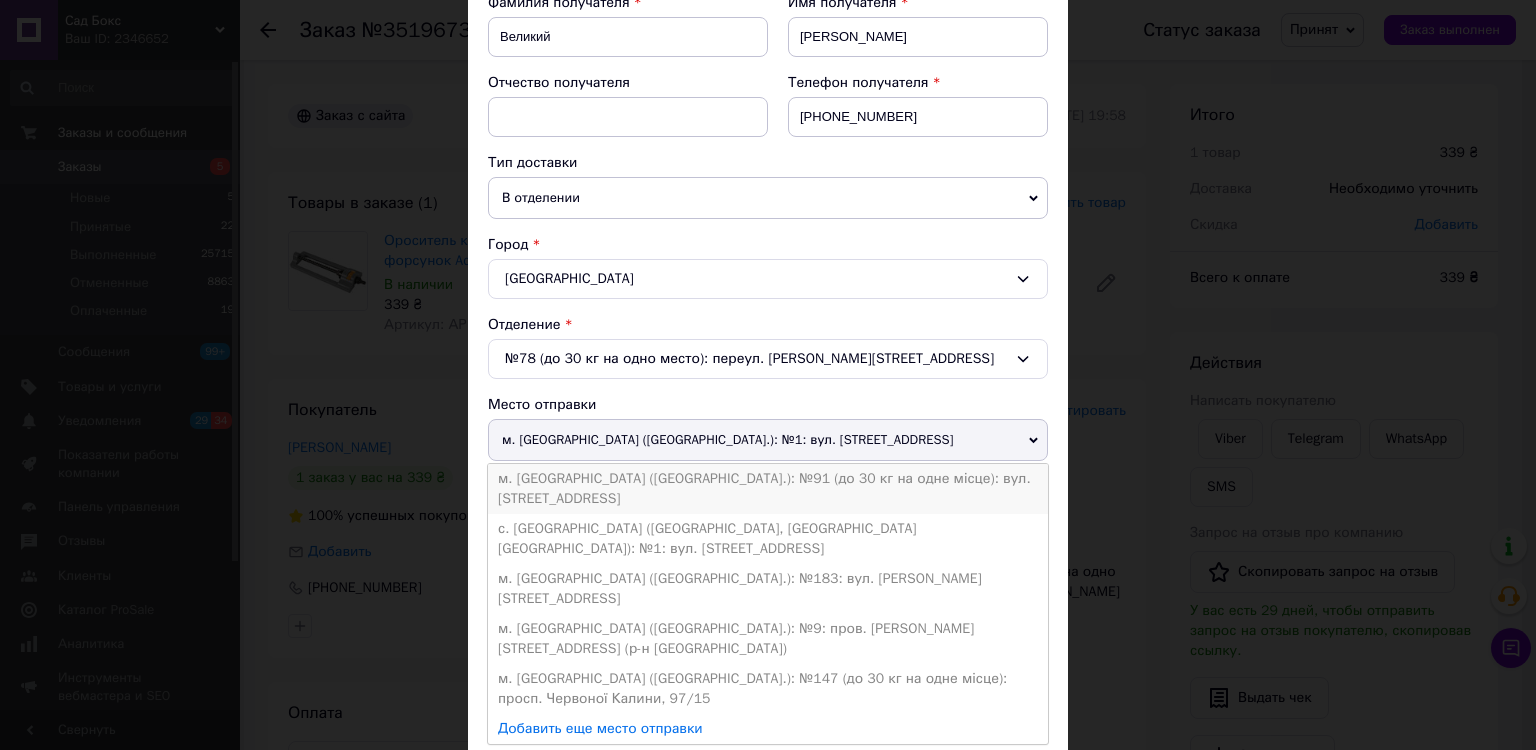 click on "м. [GEOGRAPHIC_DATA] ([GEOGRAPHIC_DATA].): №91 (до 30 кг на одне місце): вул. [STREET_ADDRESS]" at bounding box center [768, 489] 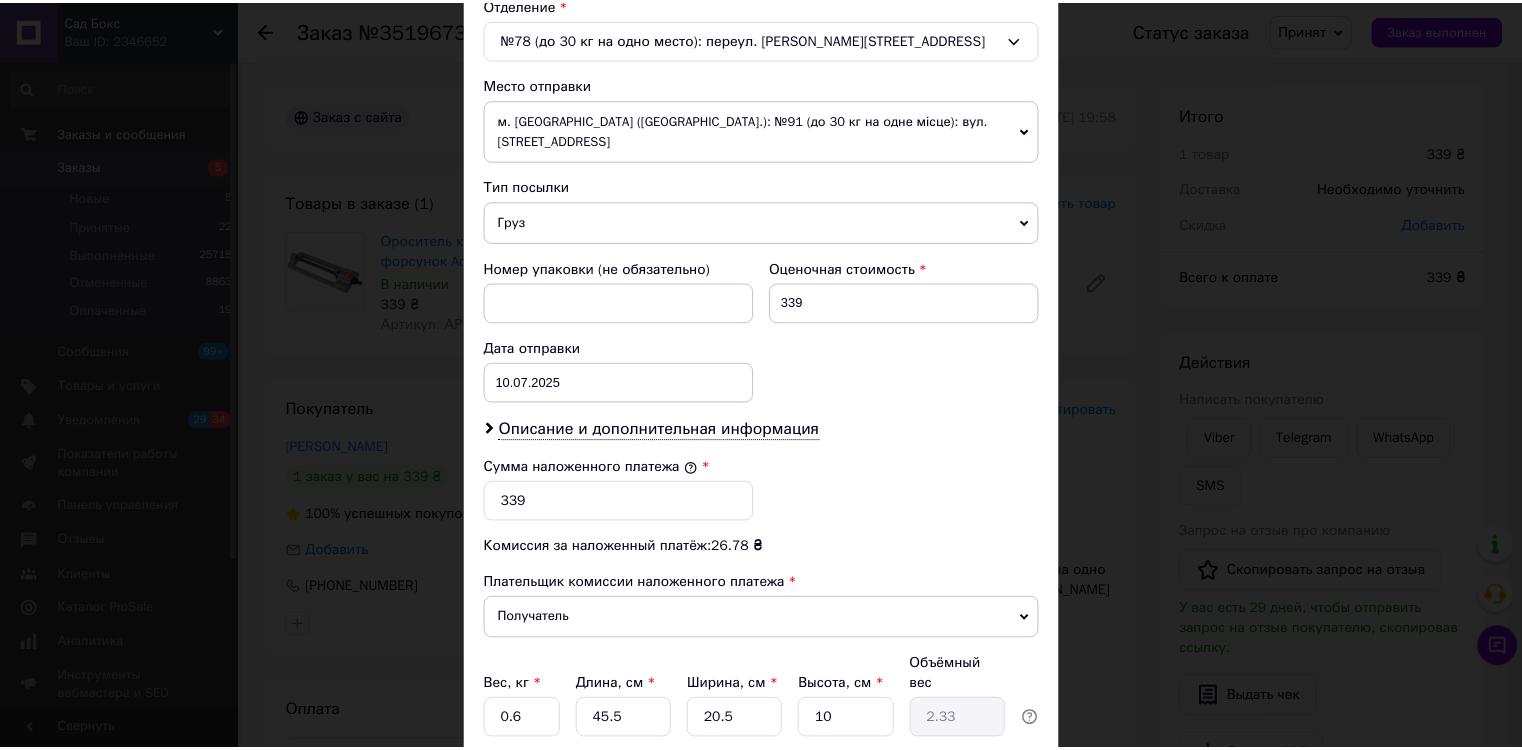 scroll, scrollTop: 790, scrollLeft: 0, axis: vertical 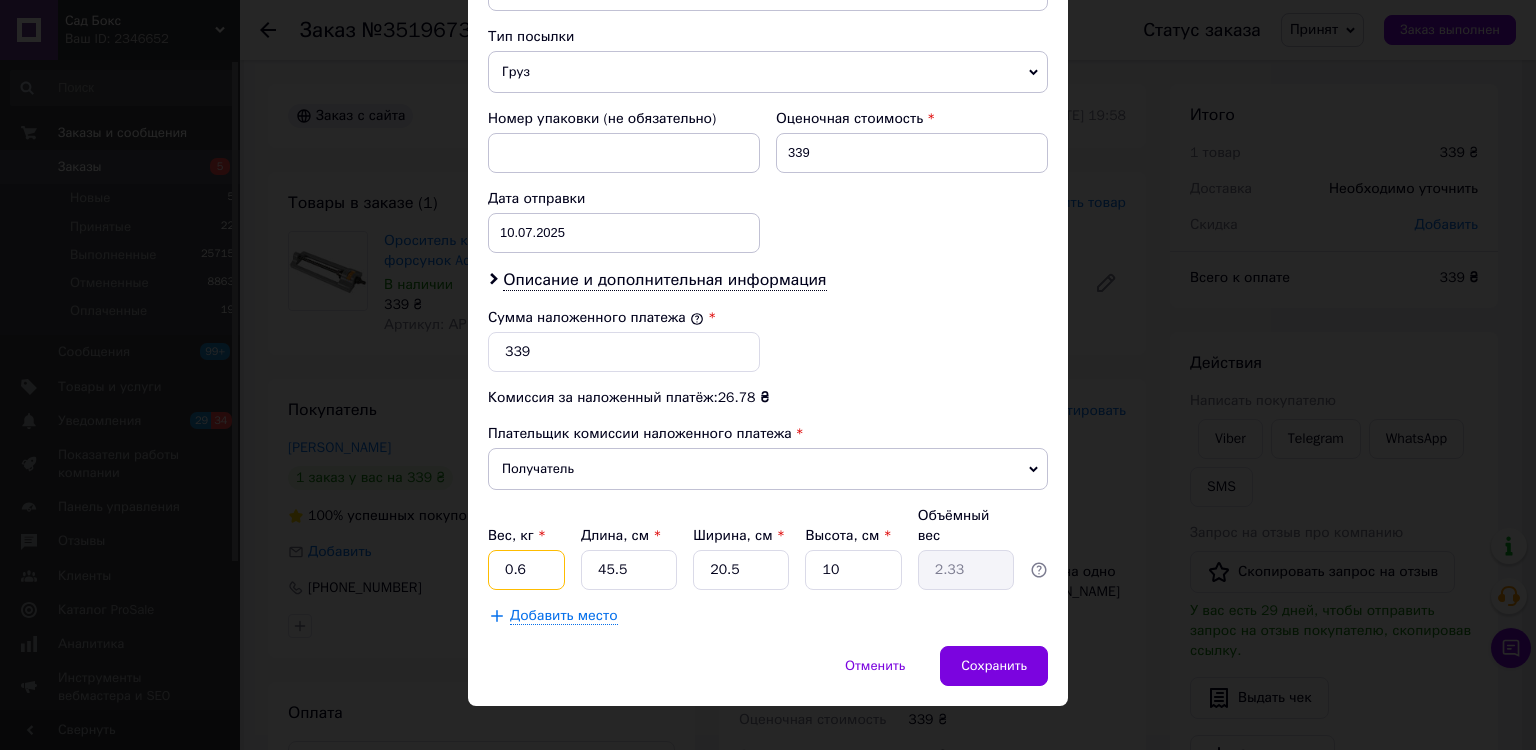 click on "0.6" at bounding box center (526, 570) 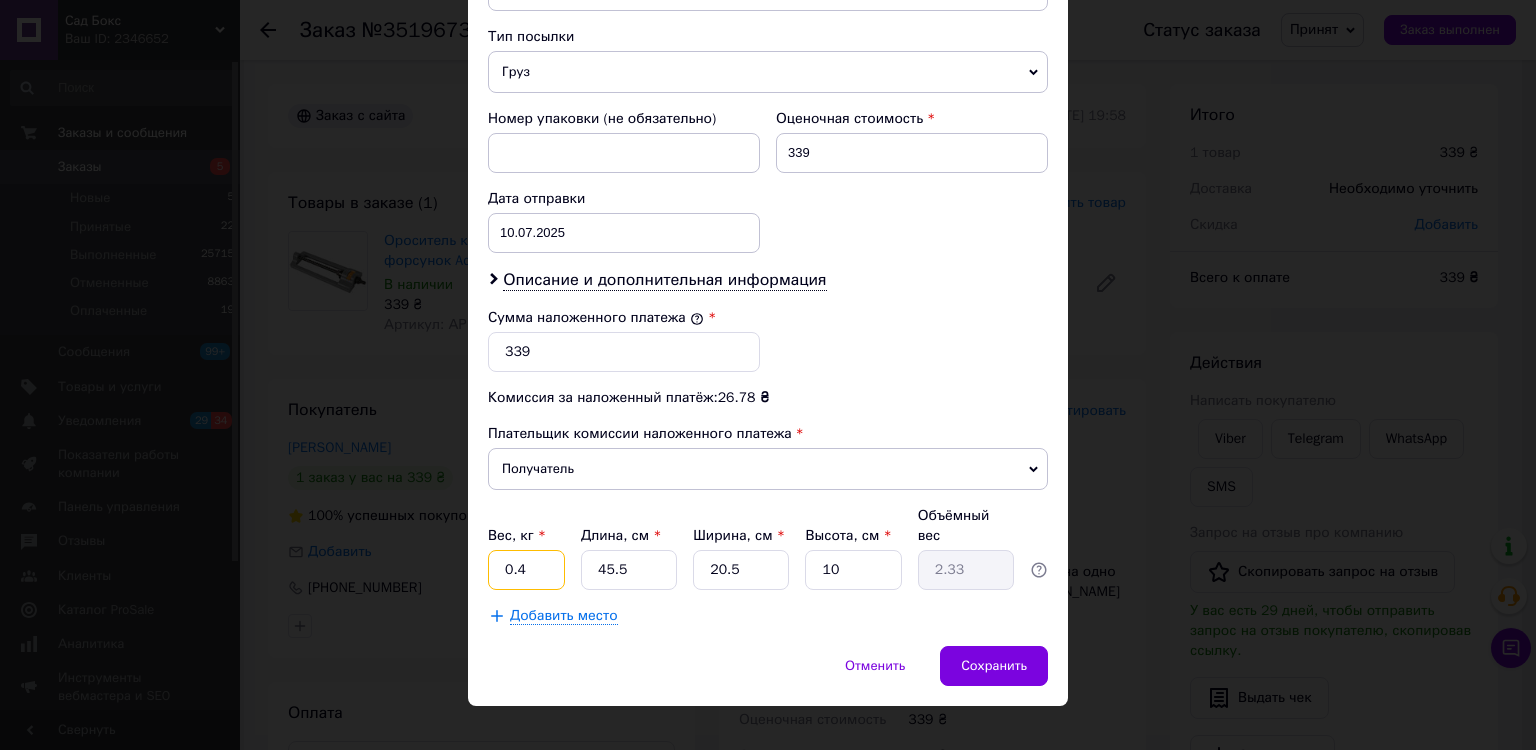type on "0.4" 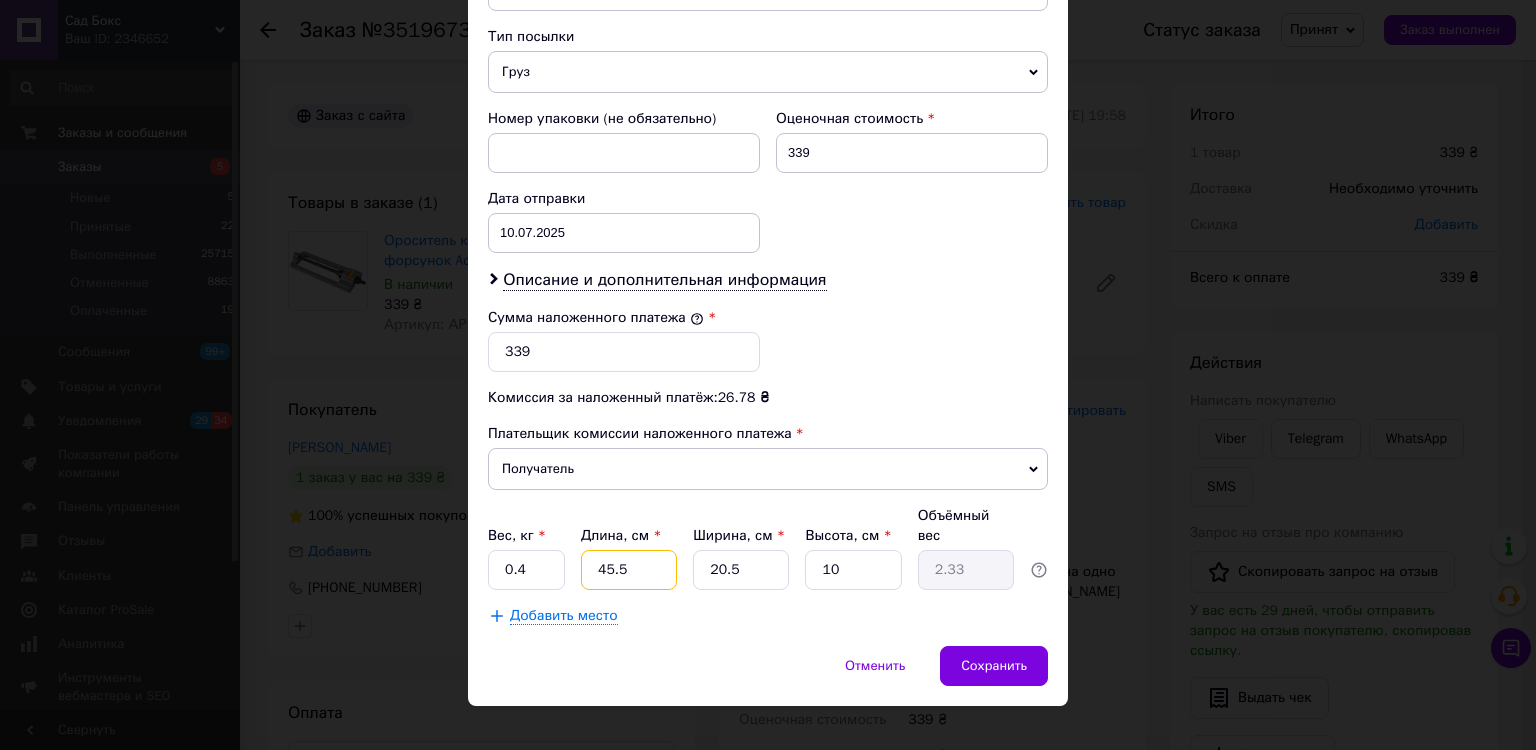 click on "45.5" at bounding box center [629, 570] 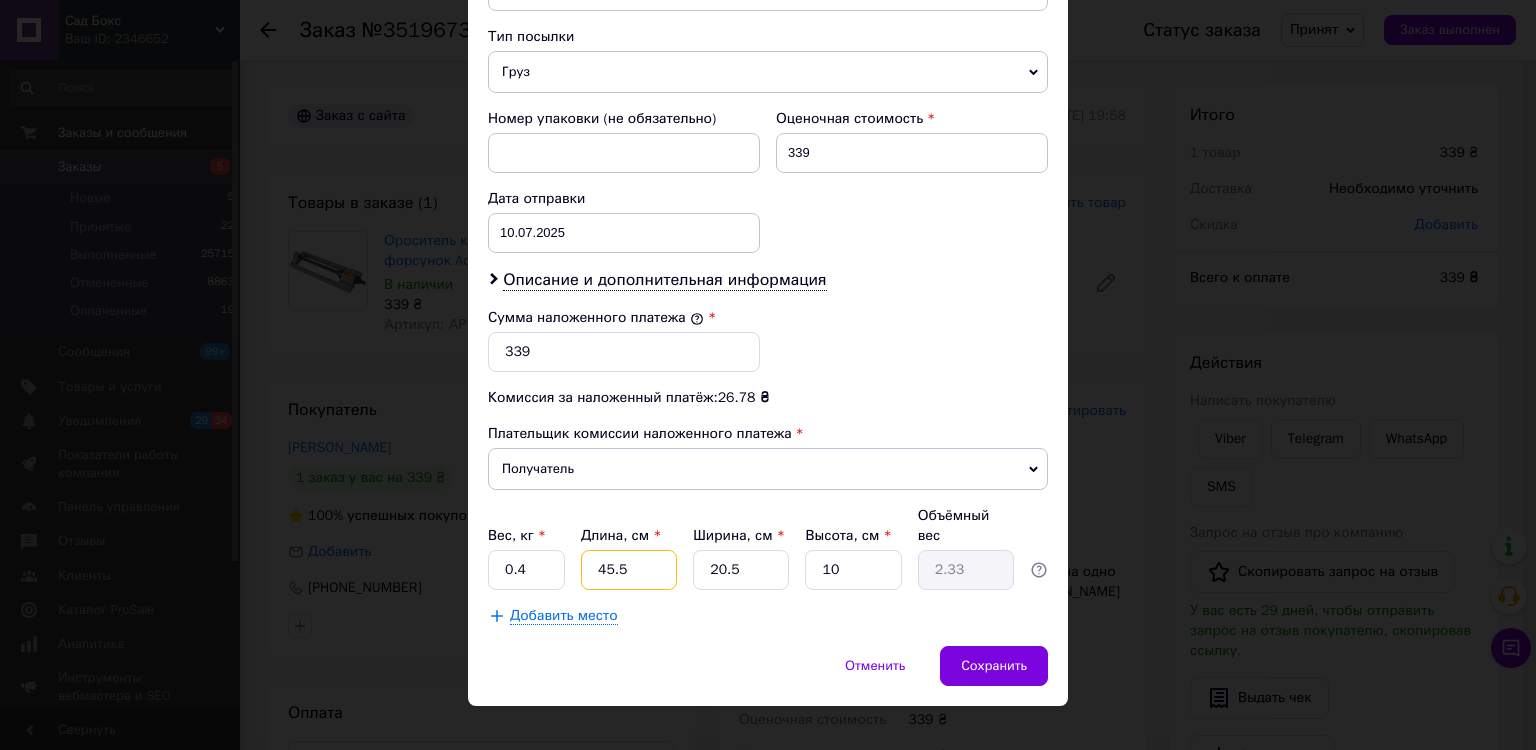 type on "45." 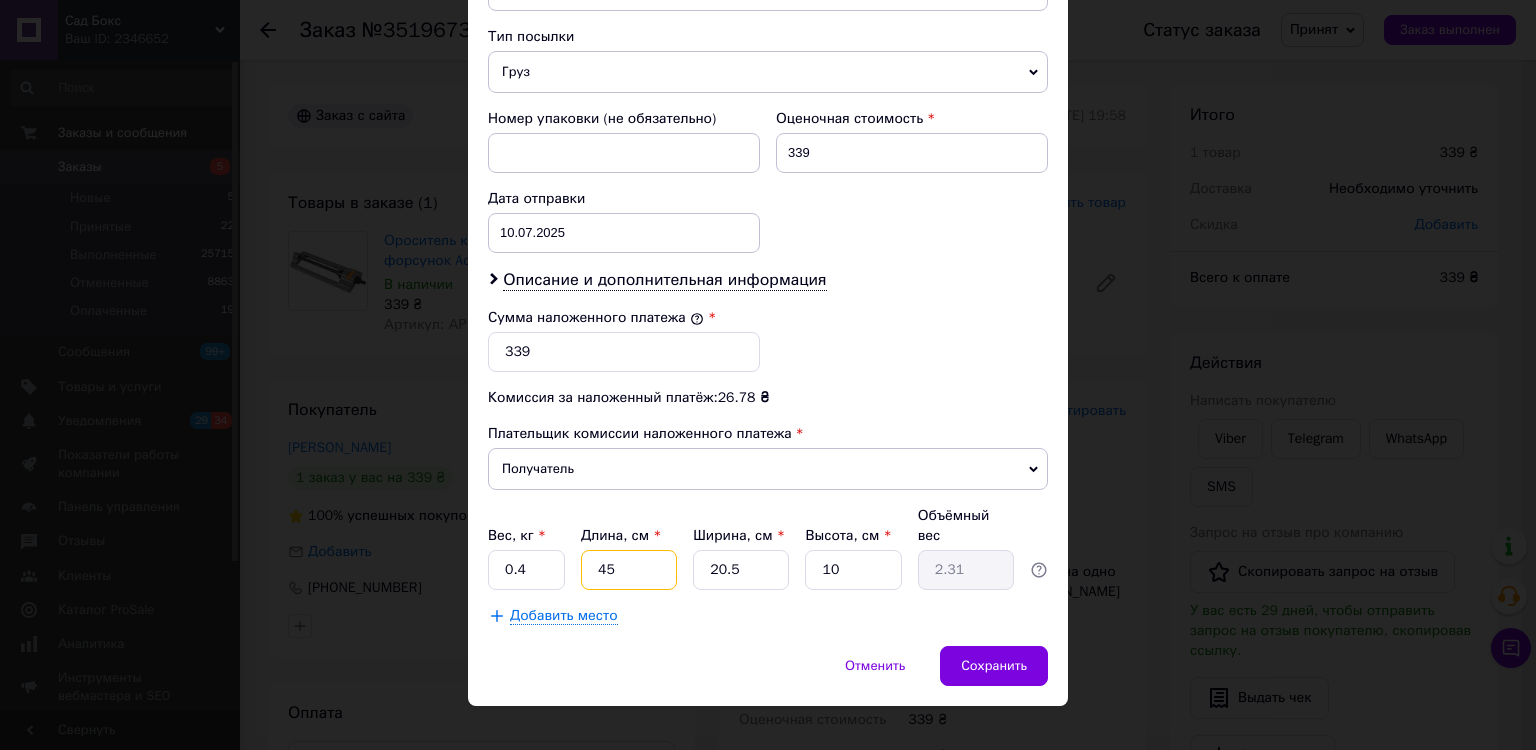 type on "4" 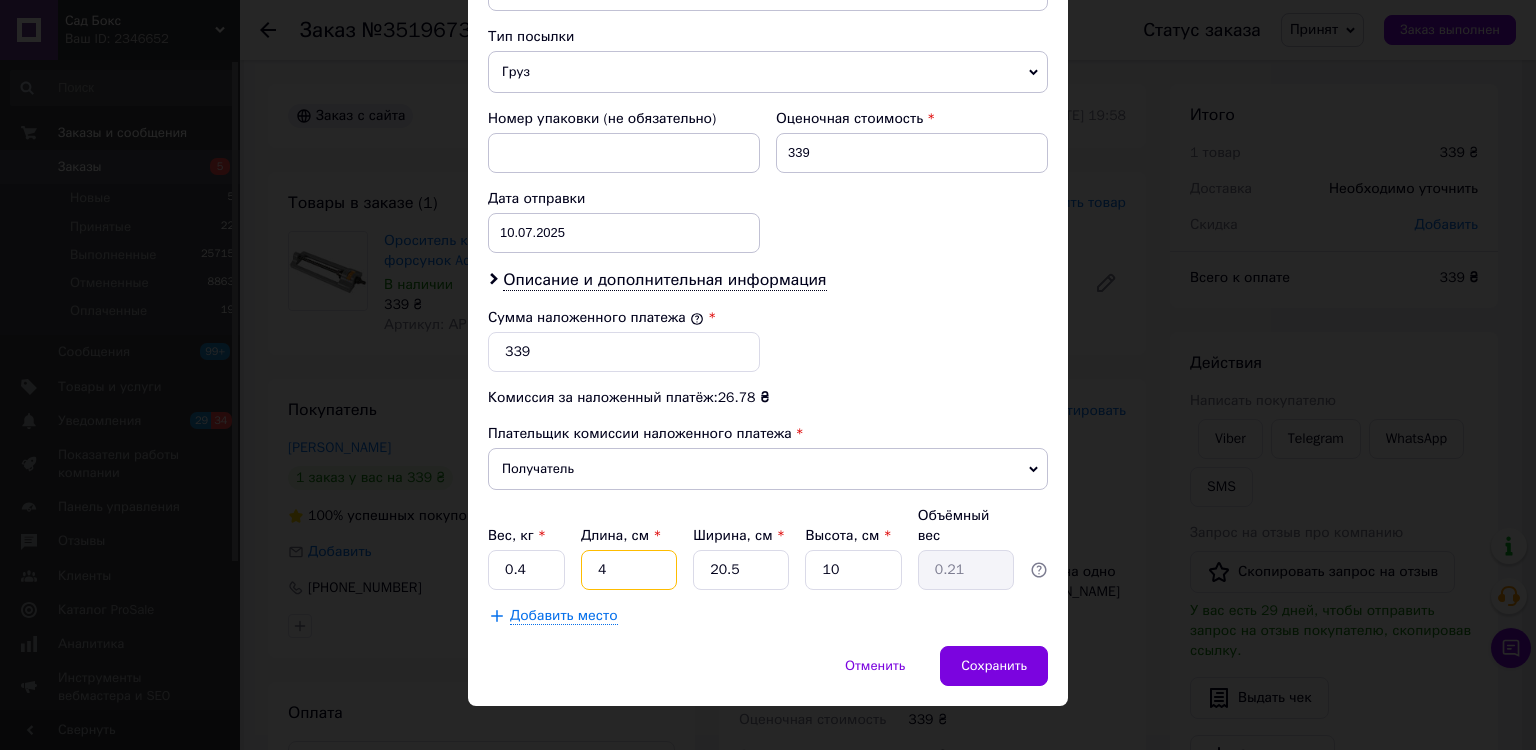 type on "43" 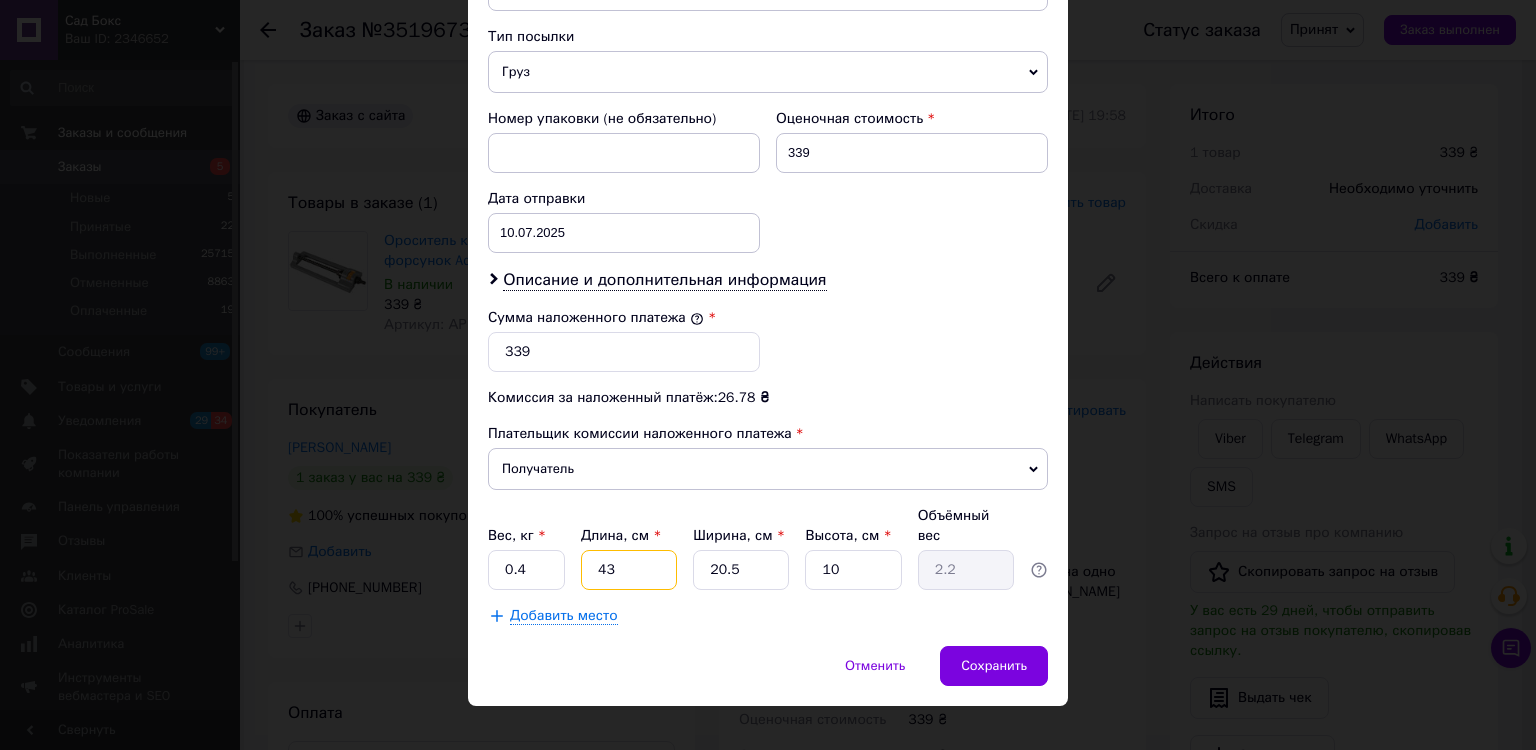 type on "43" 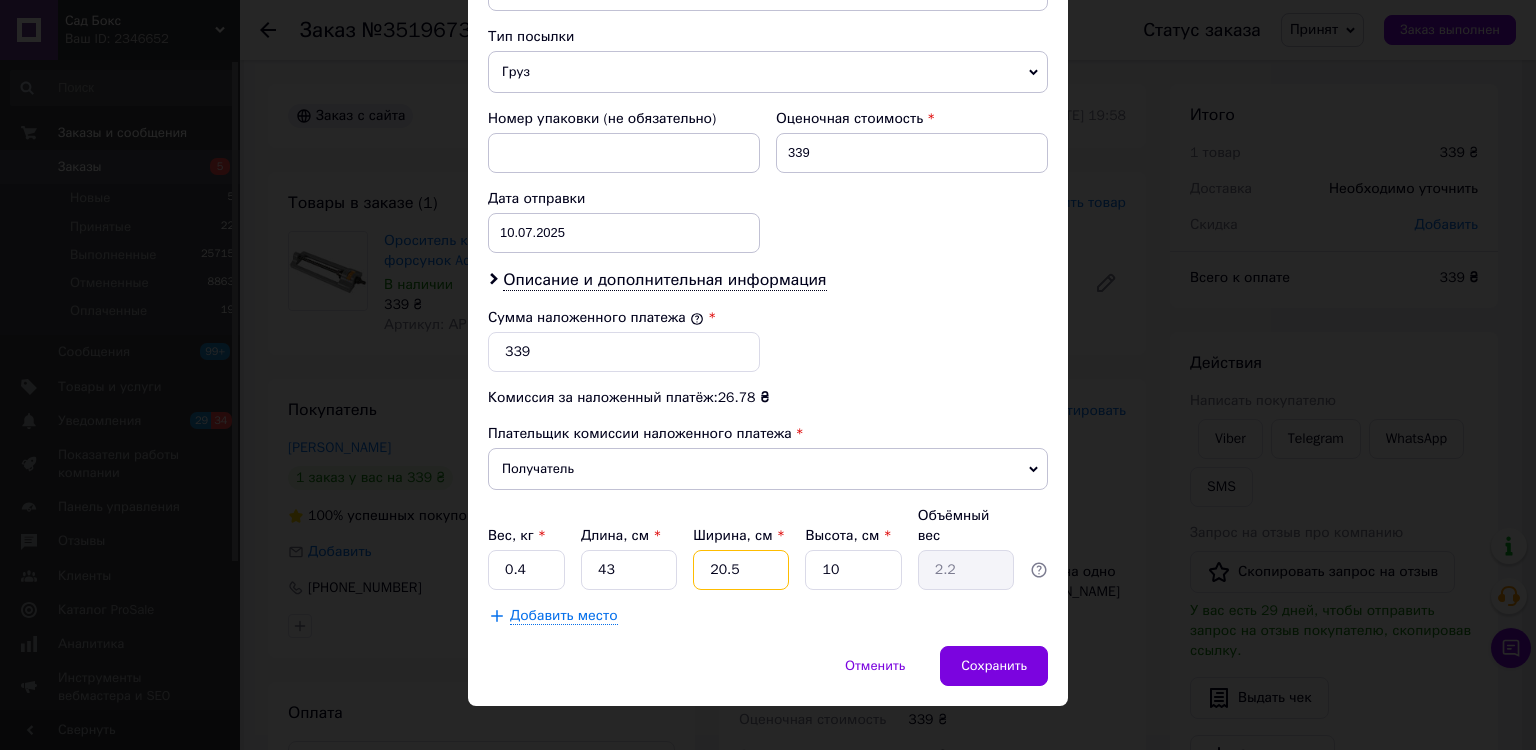 click on "20.5" at bounding box center [741, 570] 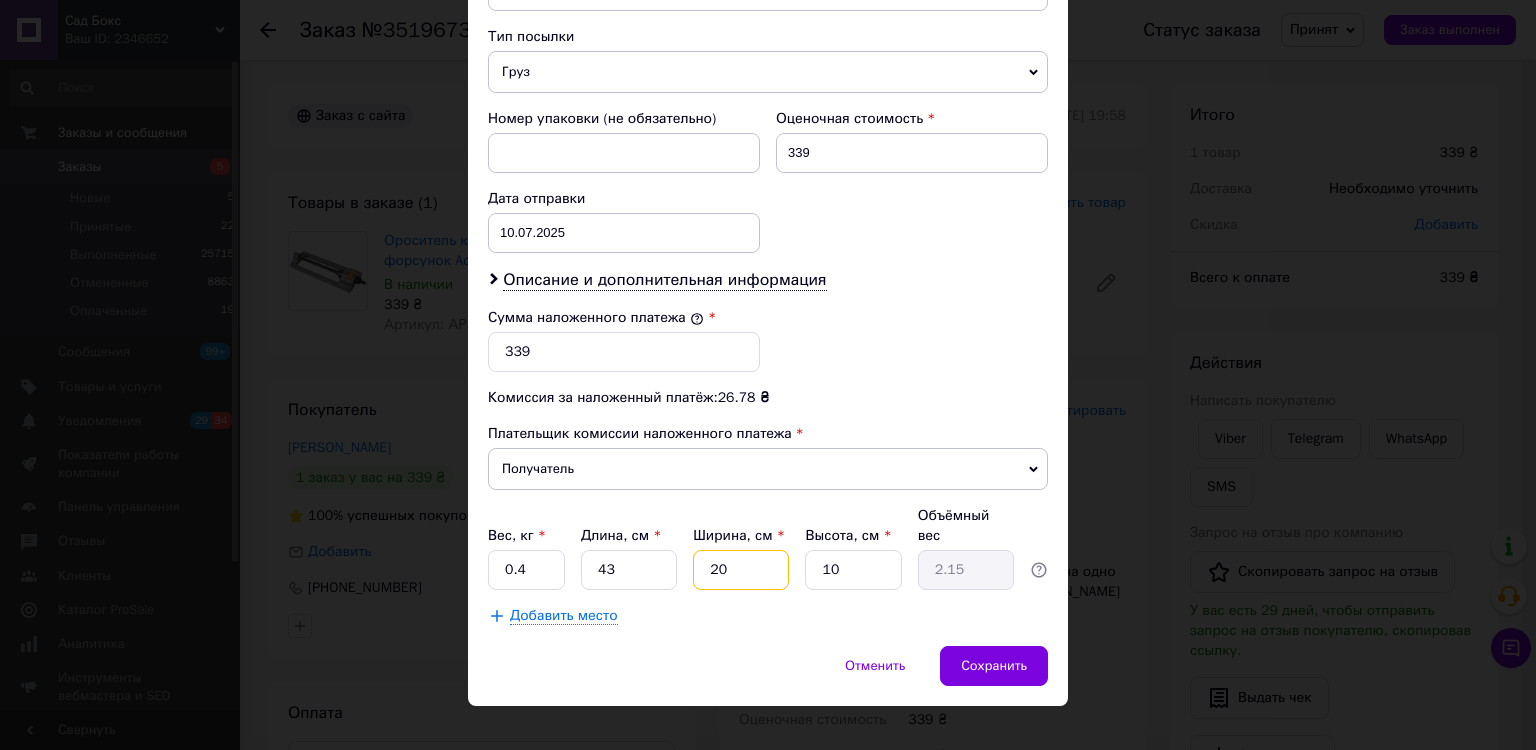 type on "2" 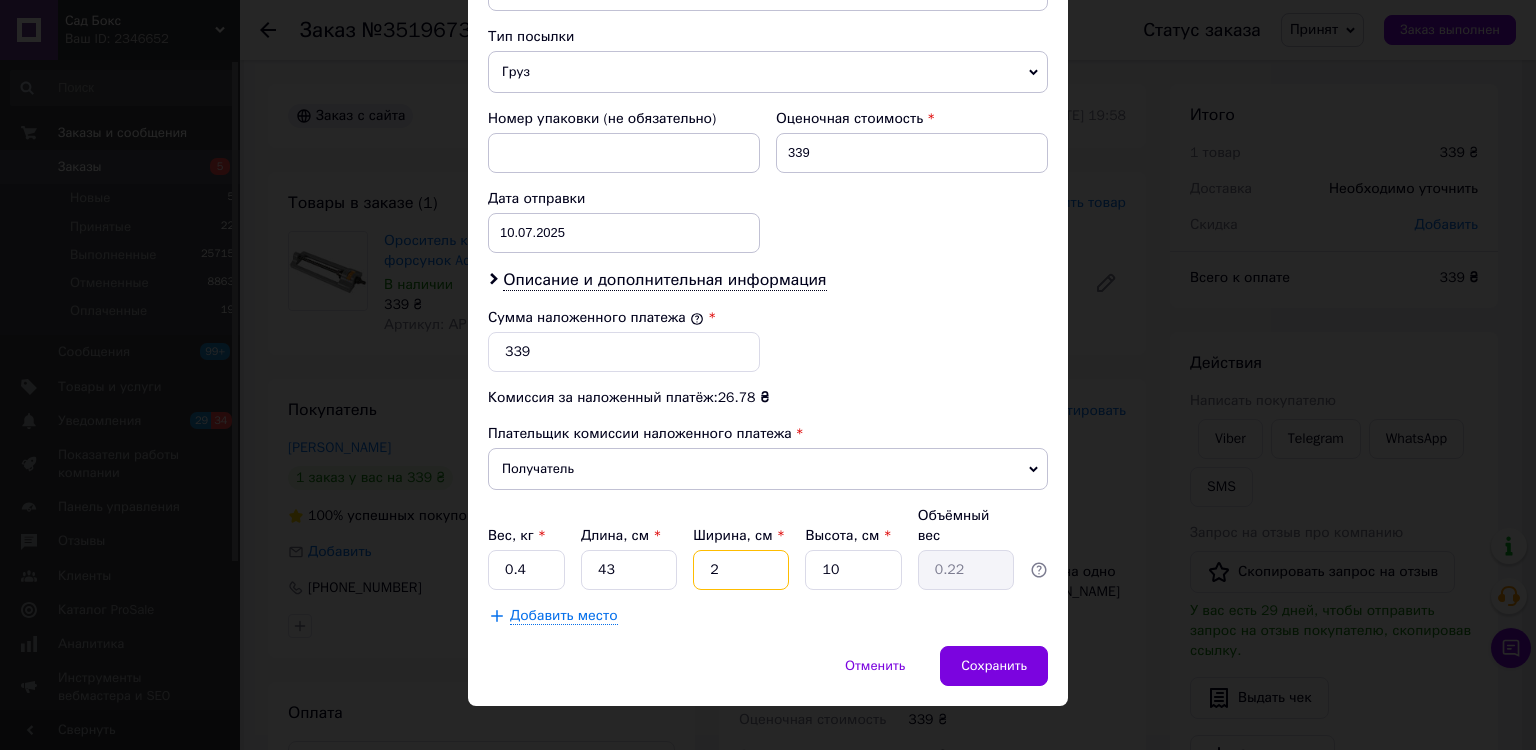 type 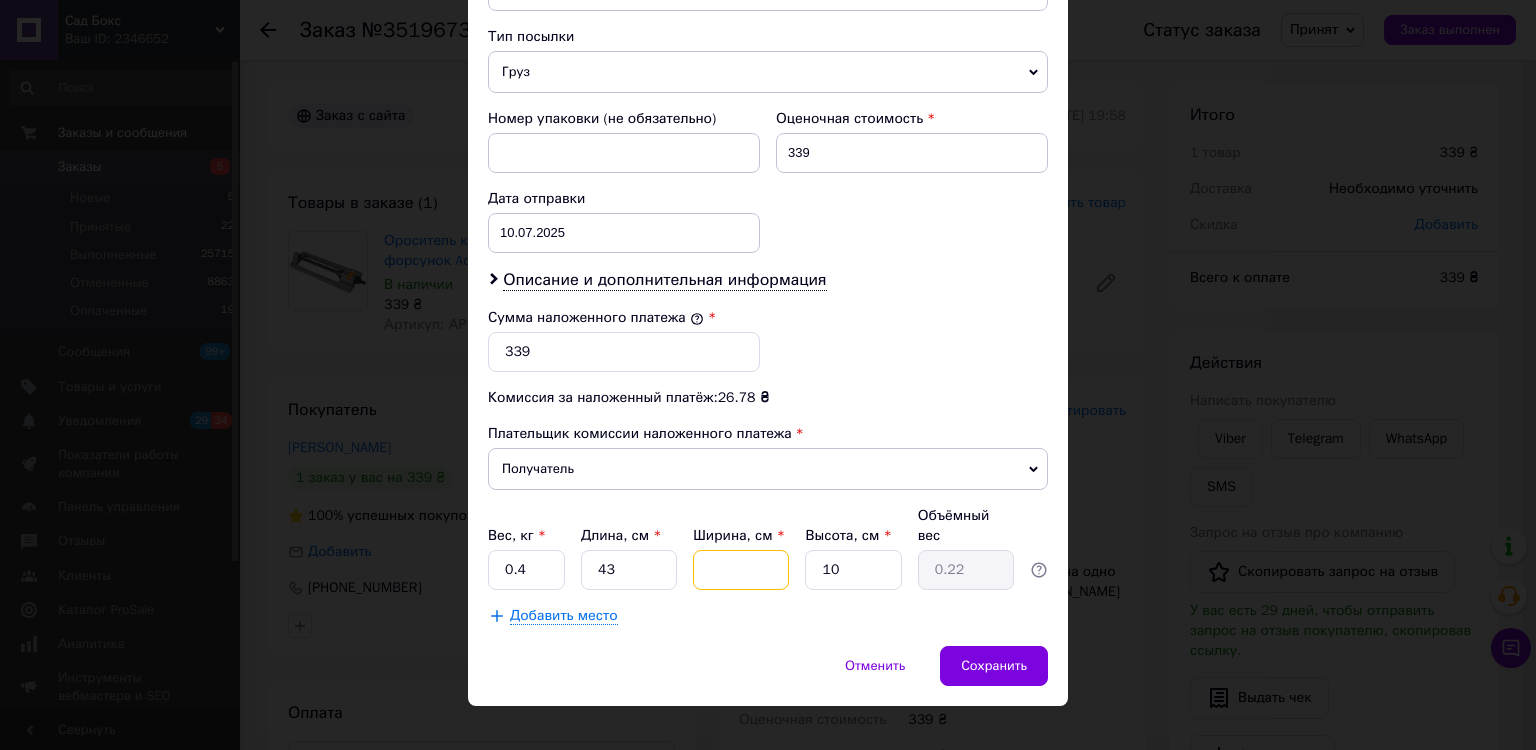 type 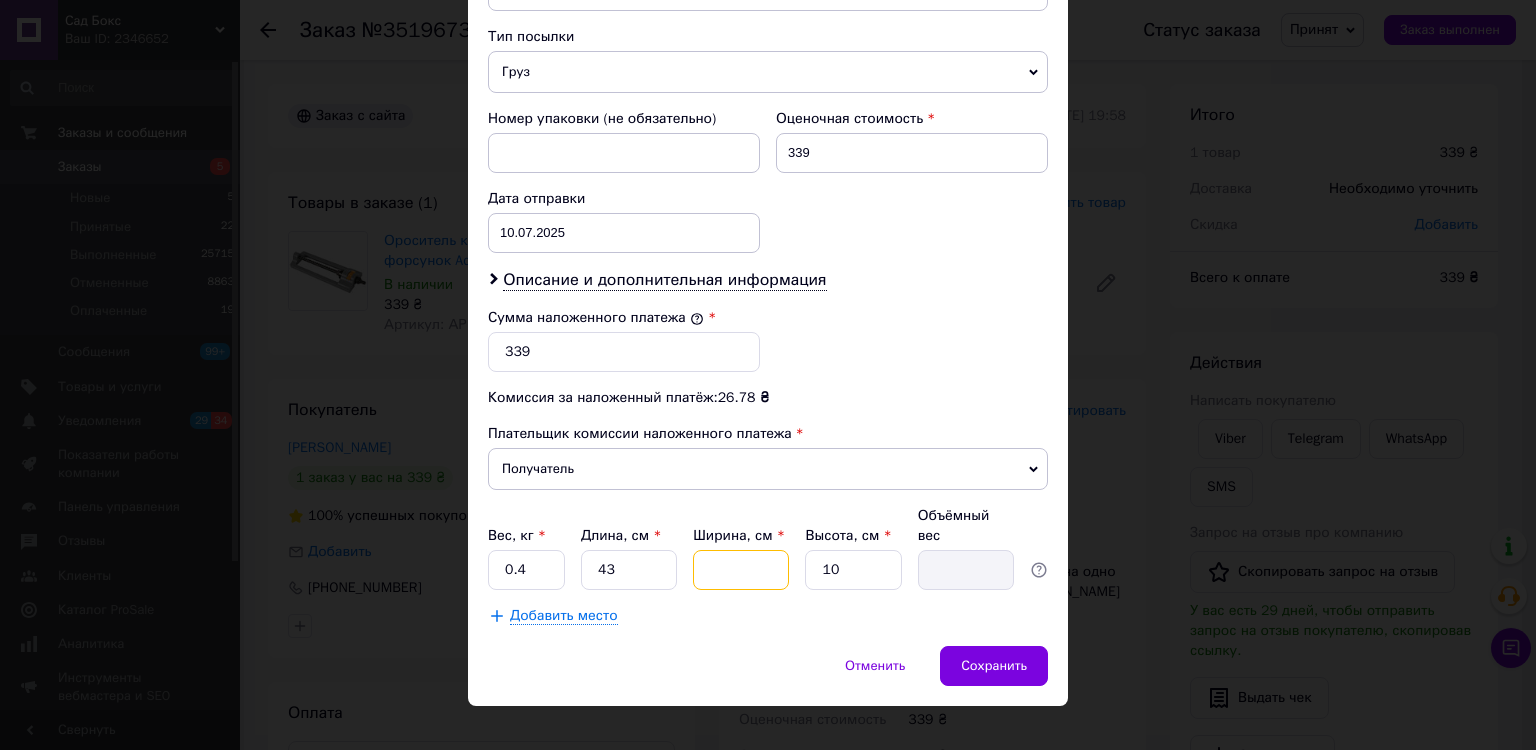 type on "1" 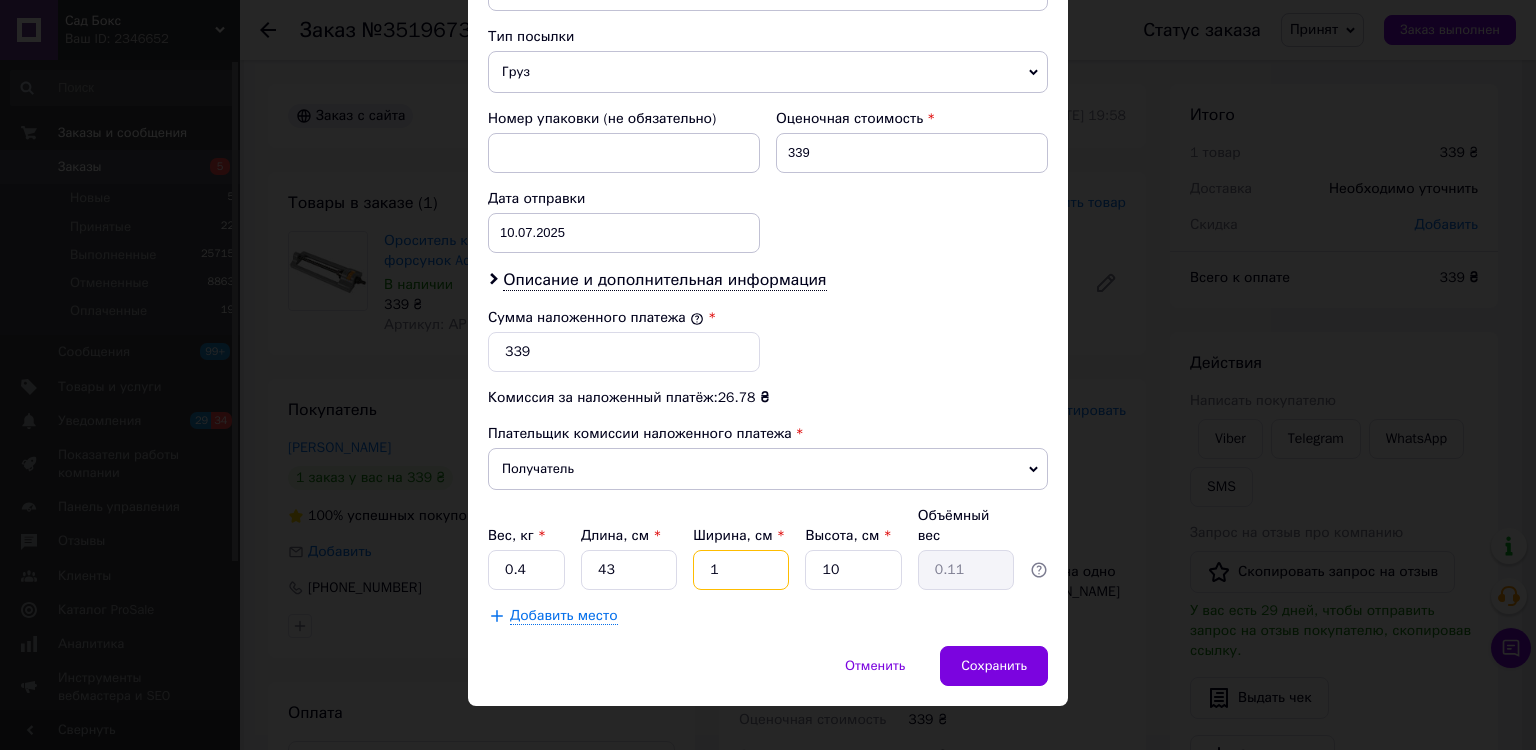type on "17" 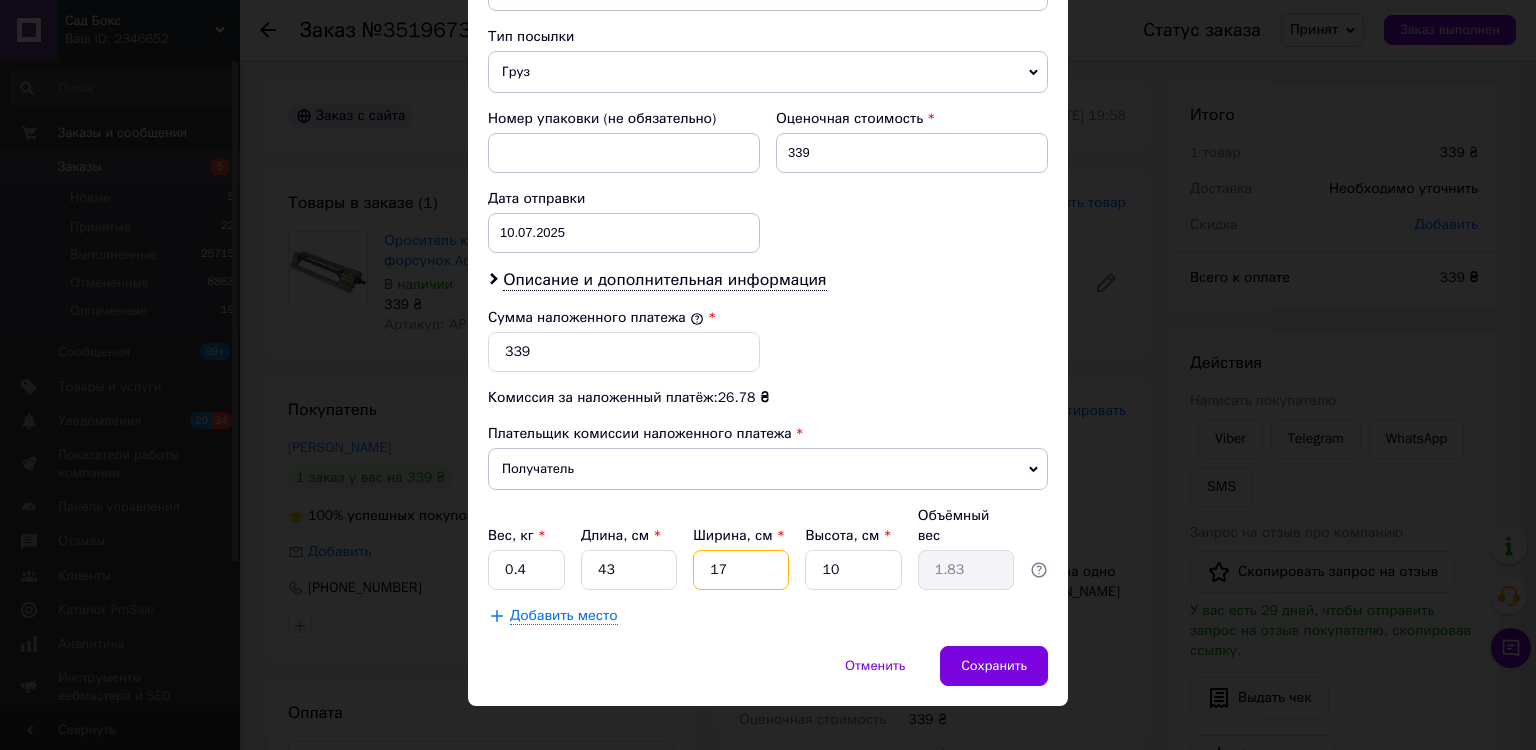 type on "17" 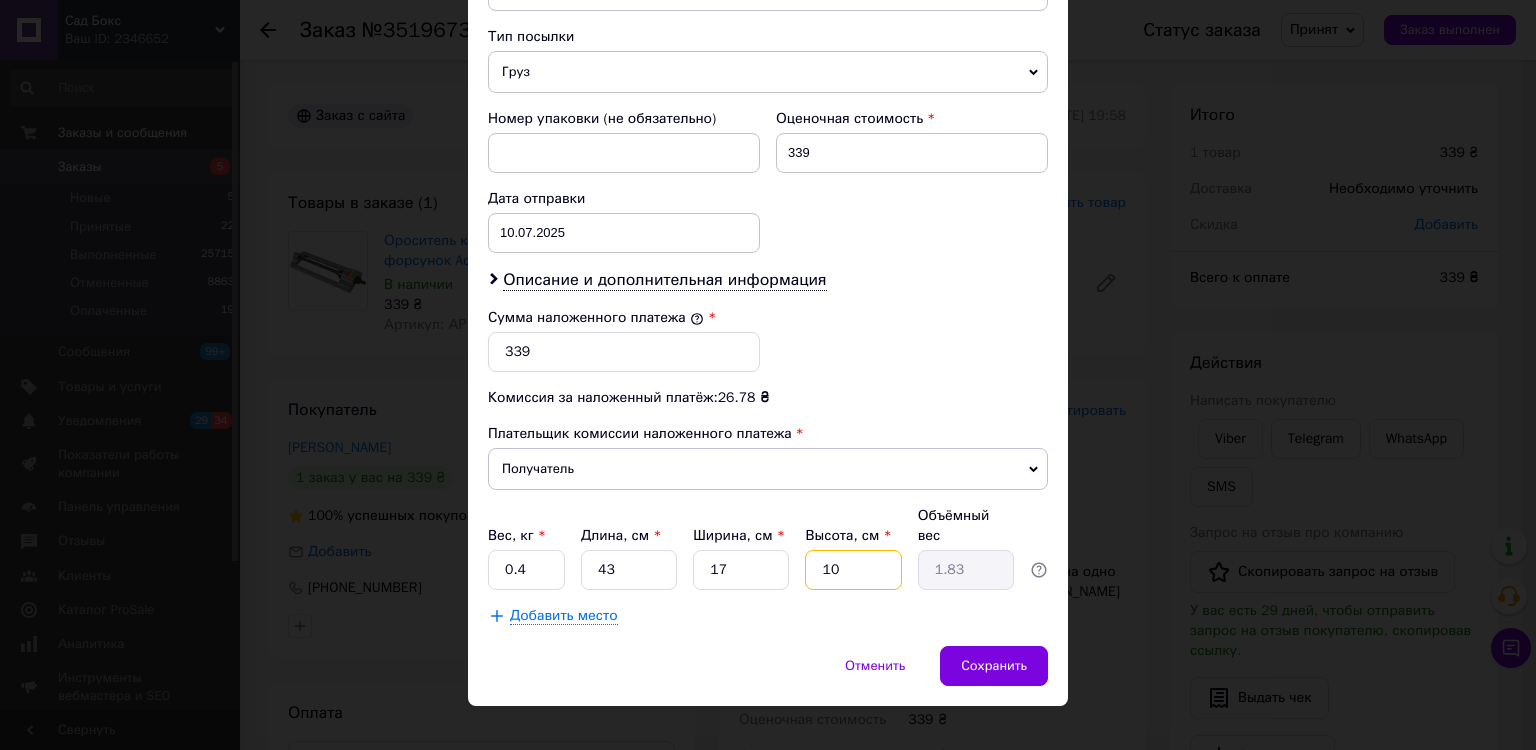 click on "10" at bounding box center [853, 570] 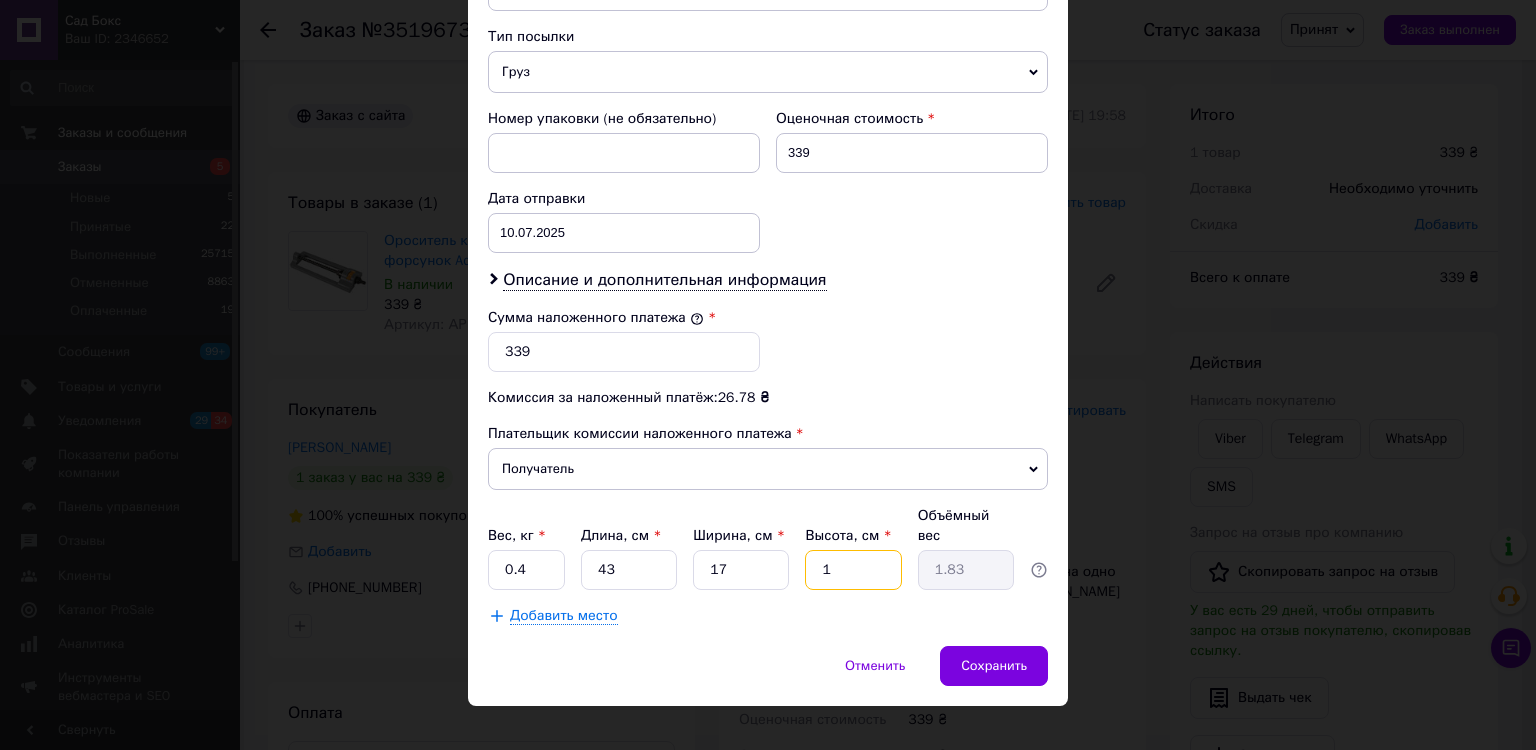 type on "1" 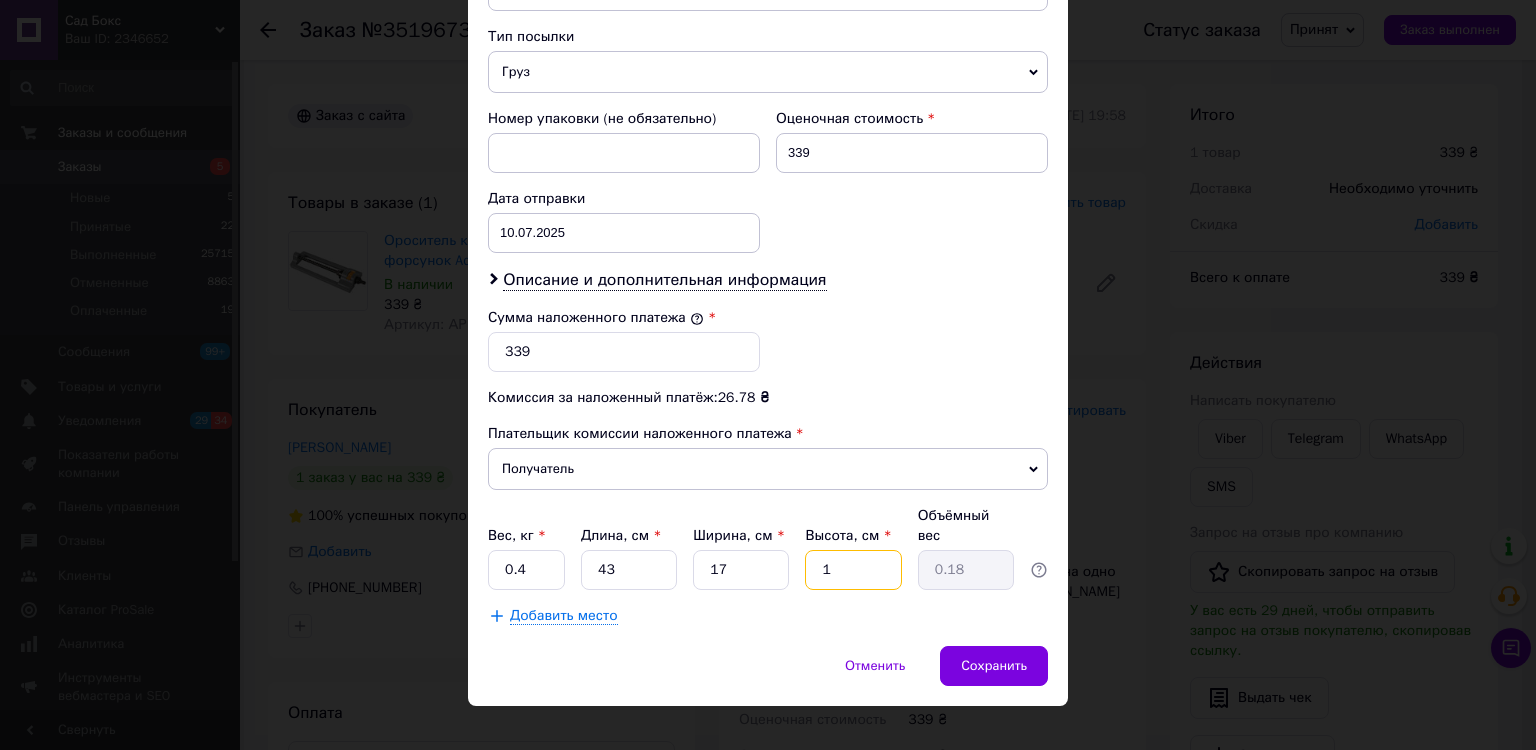 type on "12" 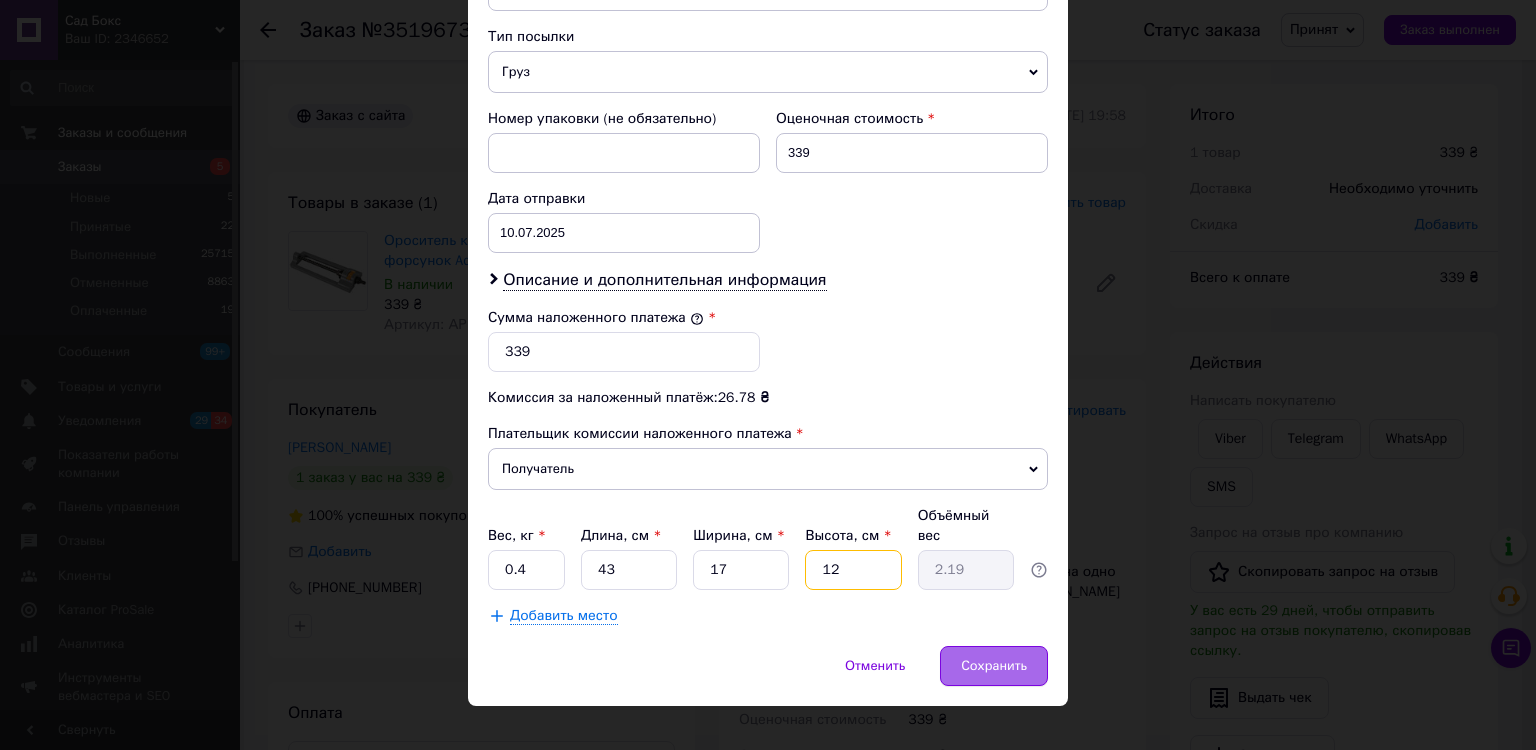 type on "12" 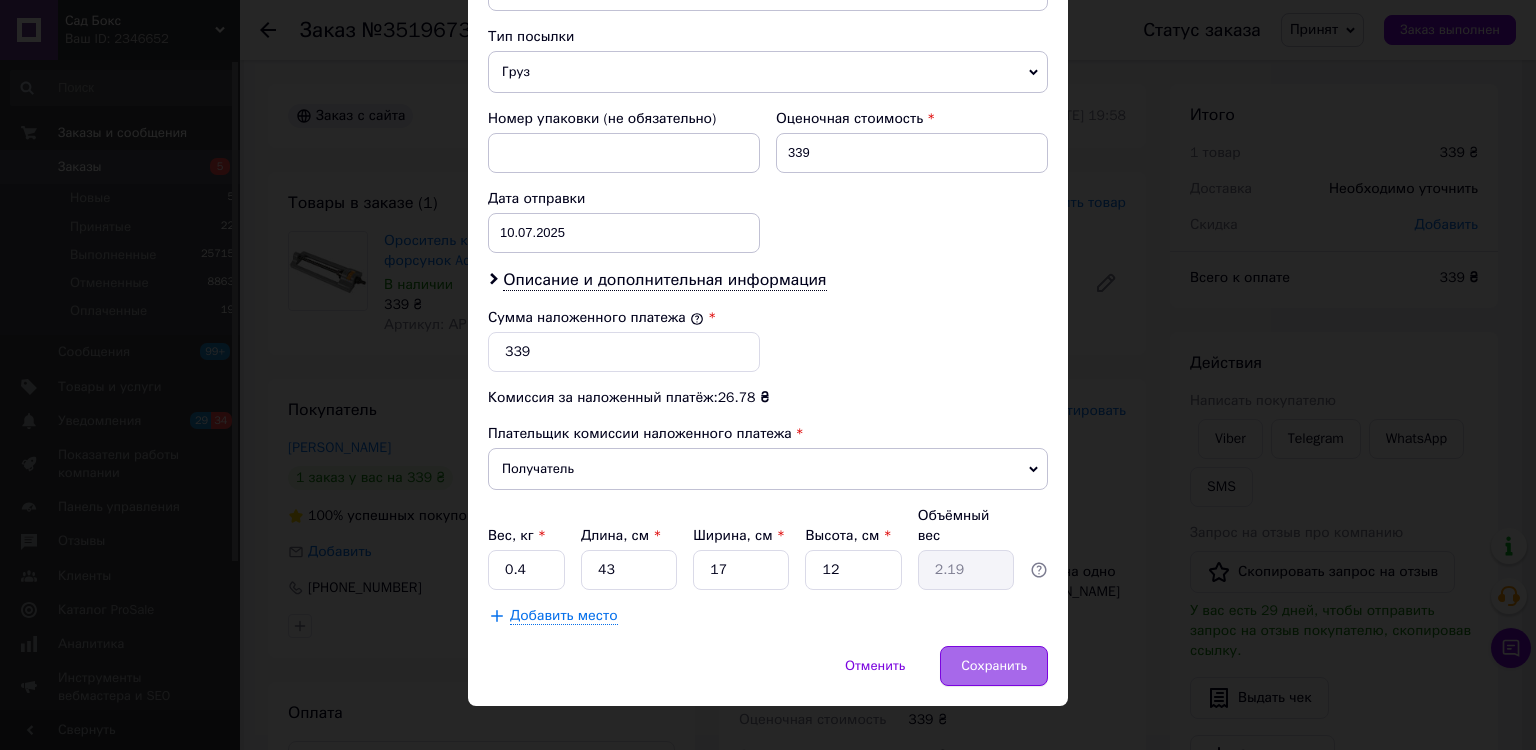click on "Сохранить" at bounding box center [994, 666] 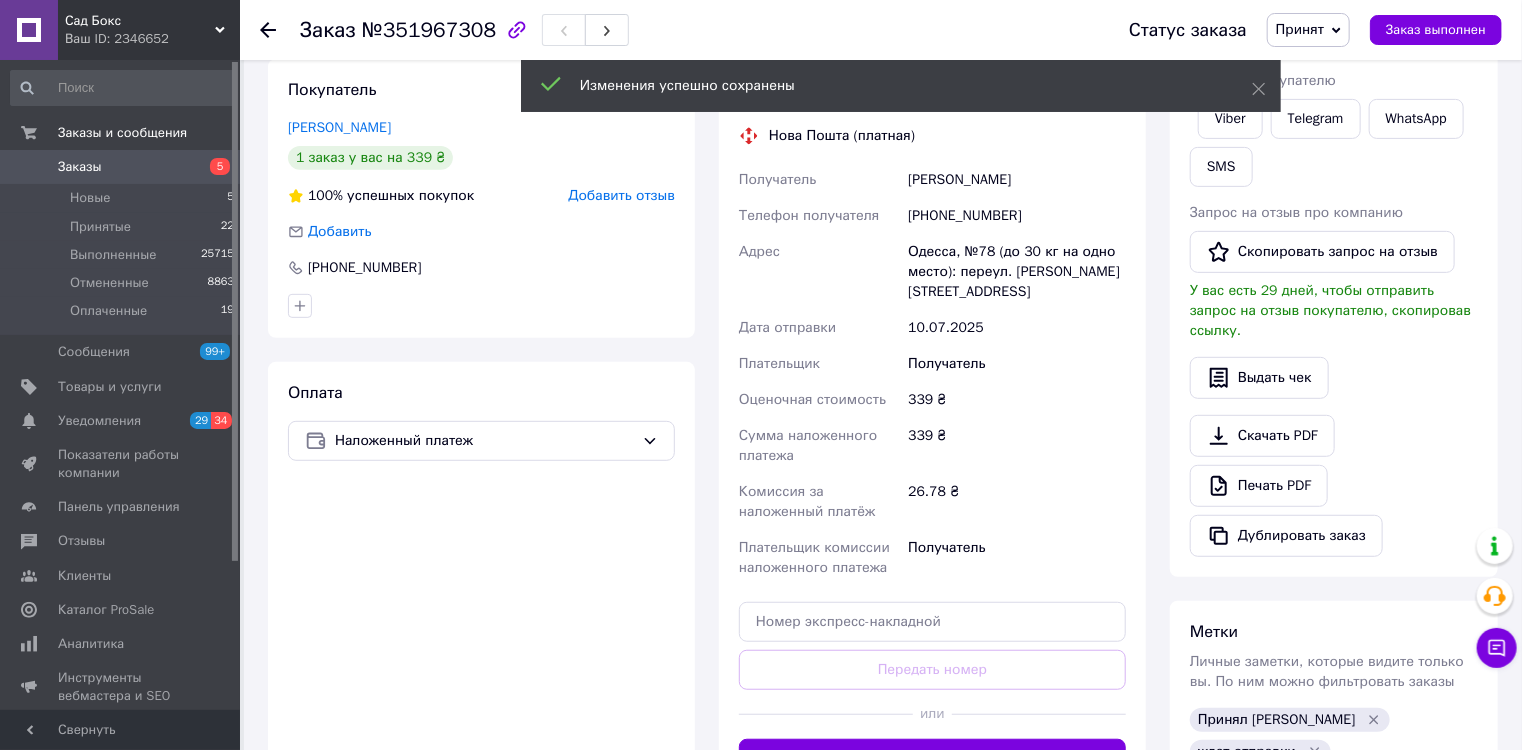 scroll, scrollTop: 560, scrollLeft: 0, axis: vertical 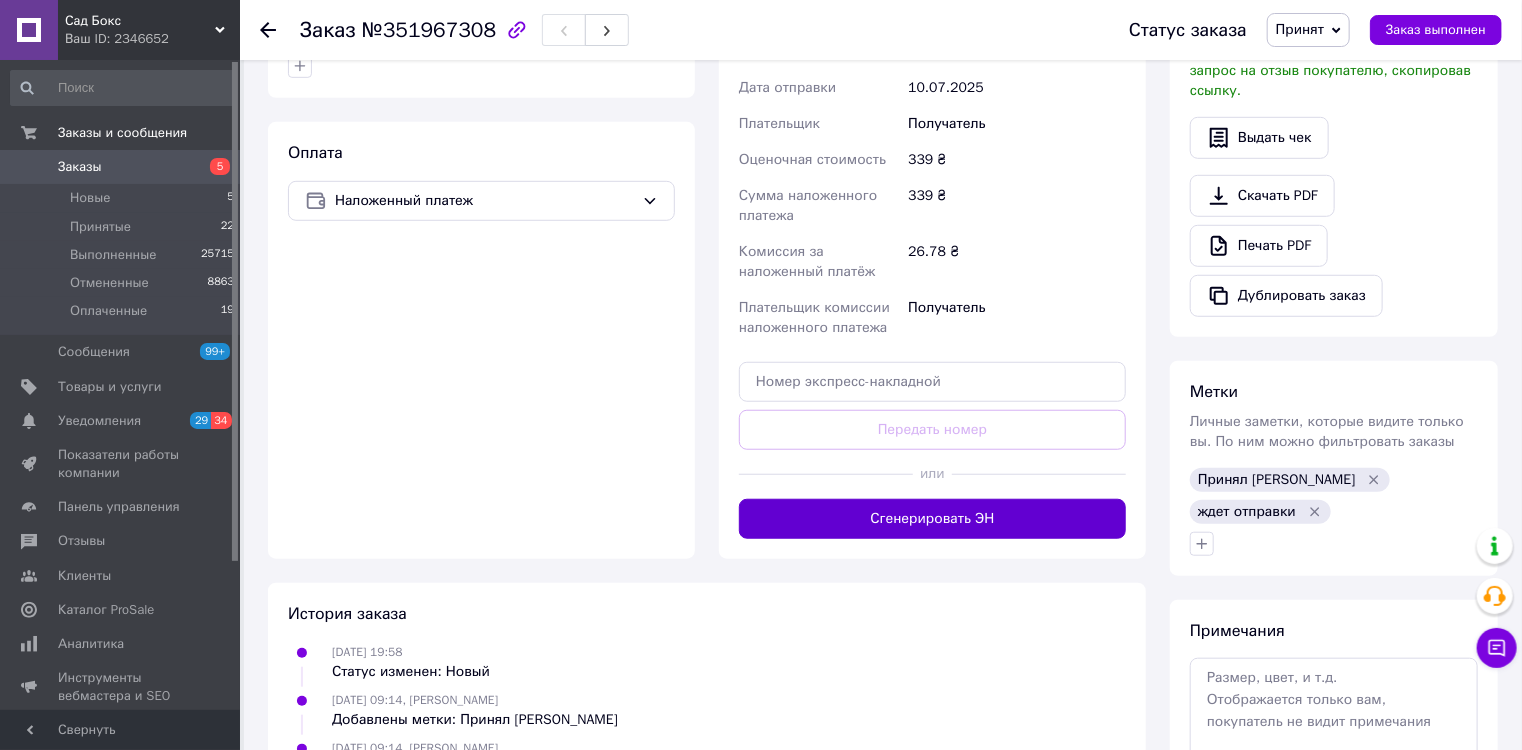 click on "Сгенерировать ЭН" at bounding box center [932, 519] 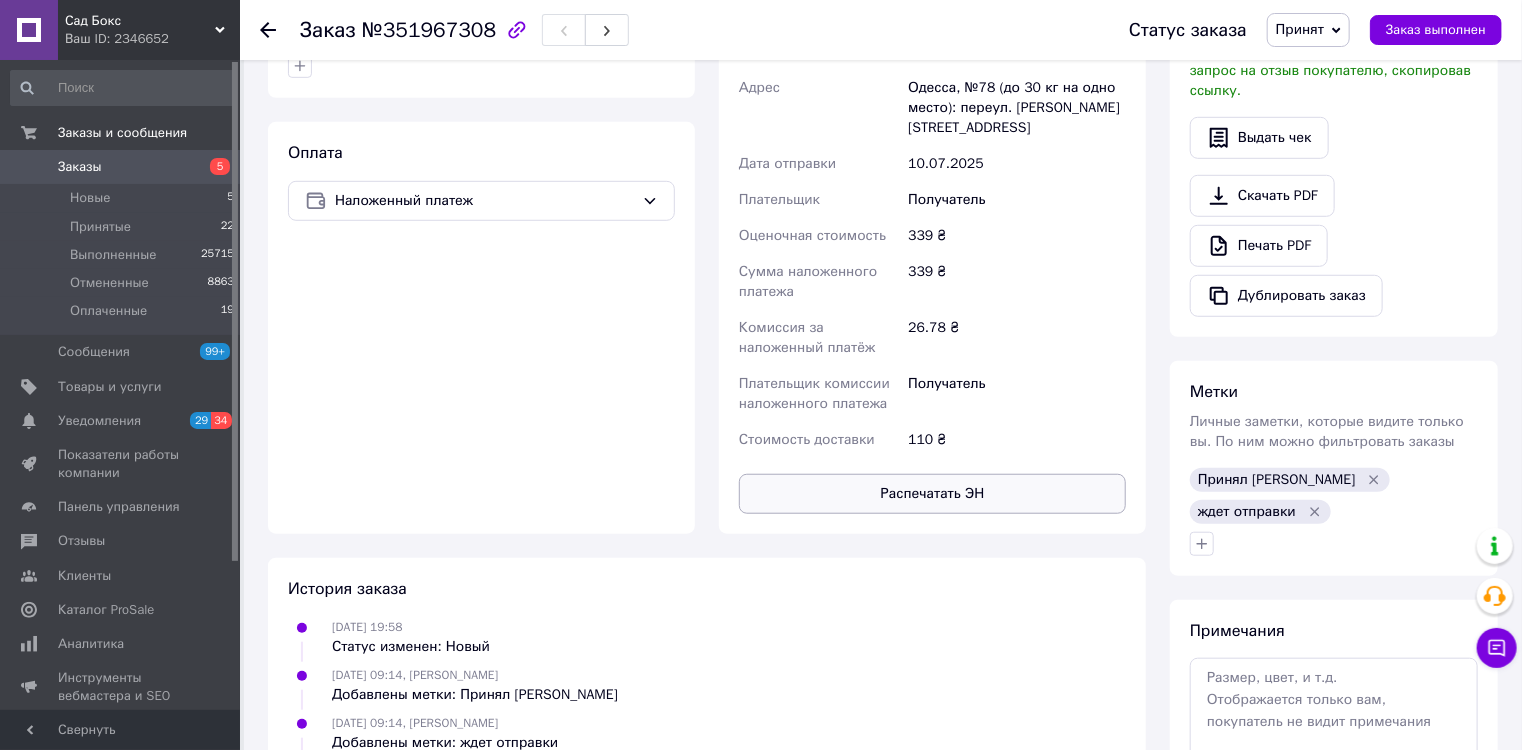 click on "Распечатать ЭН" at bounding box center (932, 494) 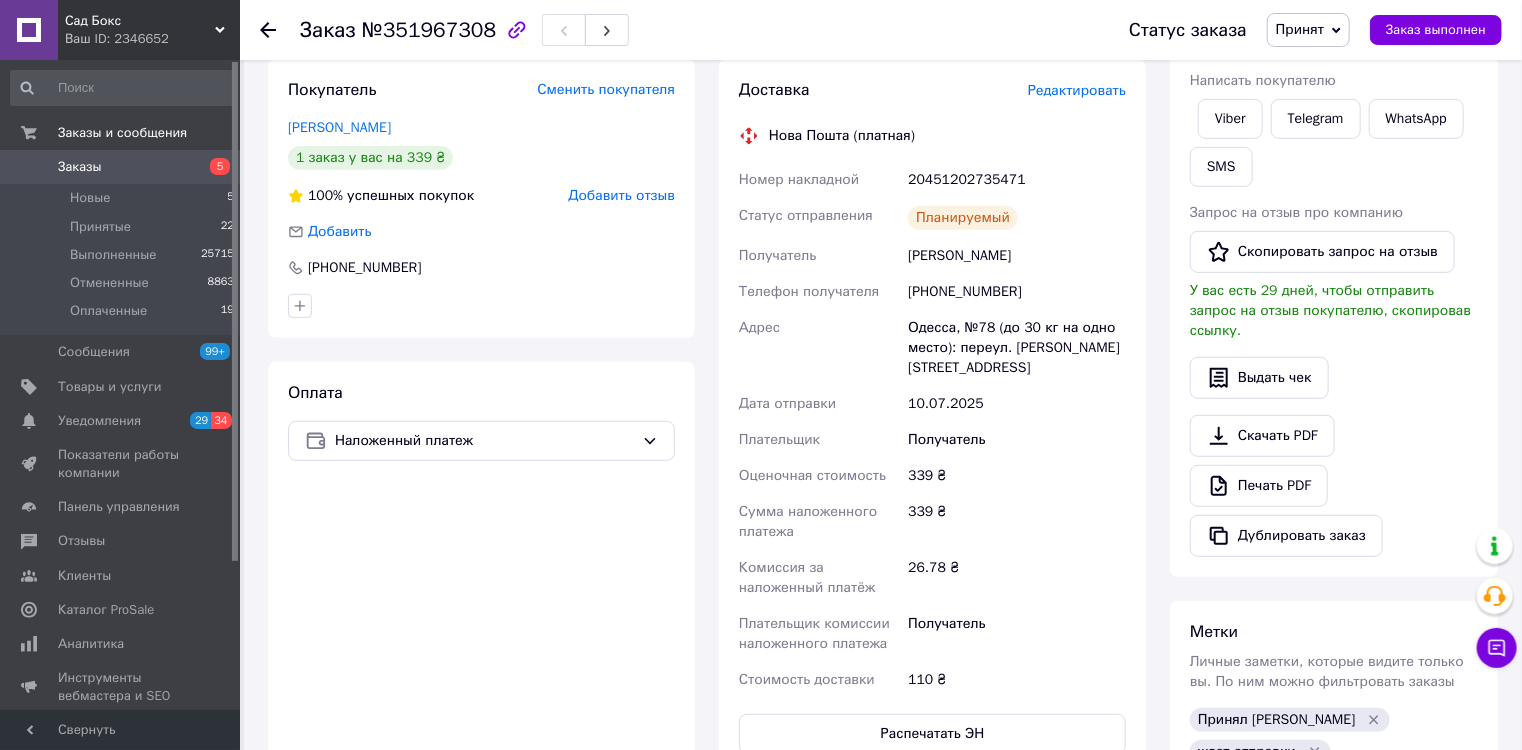 scroll, scrollTop: 240, scrollLeft: 0, axis: vertical 